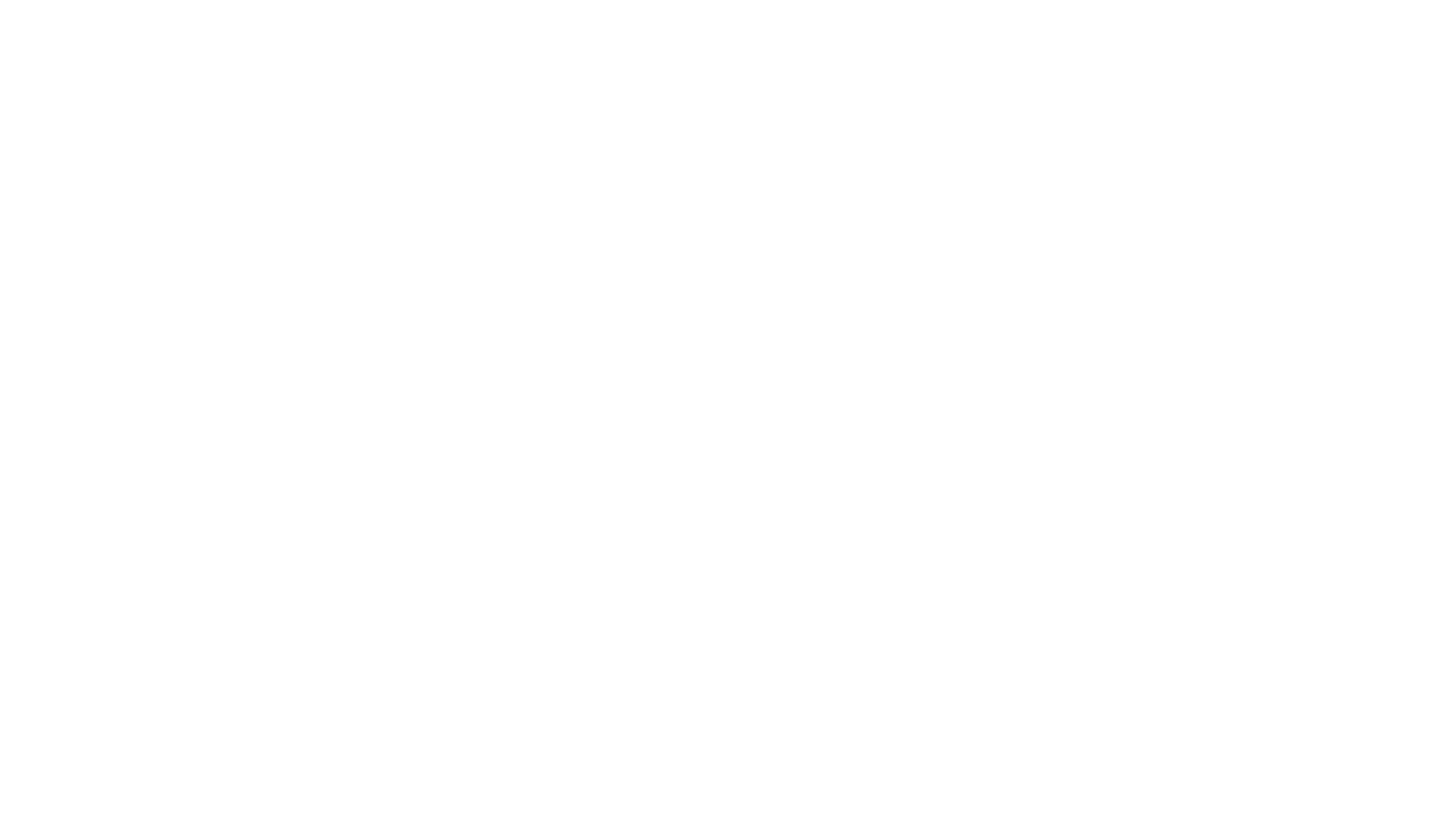 scroll, scrollTop: 0, scrollLeft: 0, axis: both 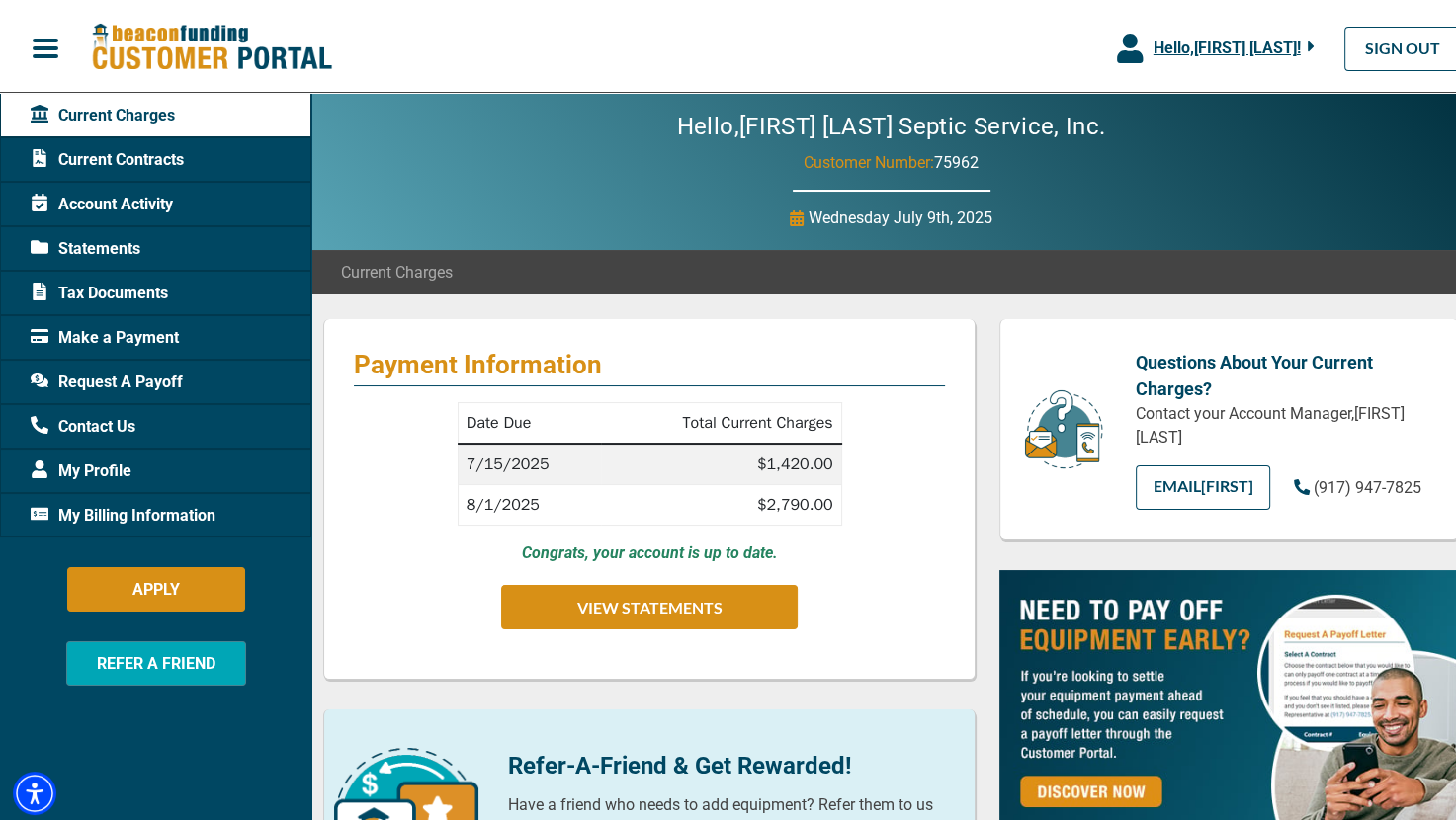 click on "Current Contracts" at bounding box center [107, 156] 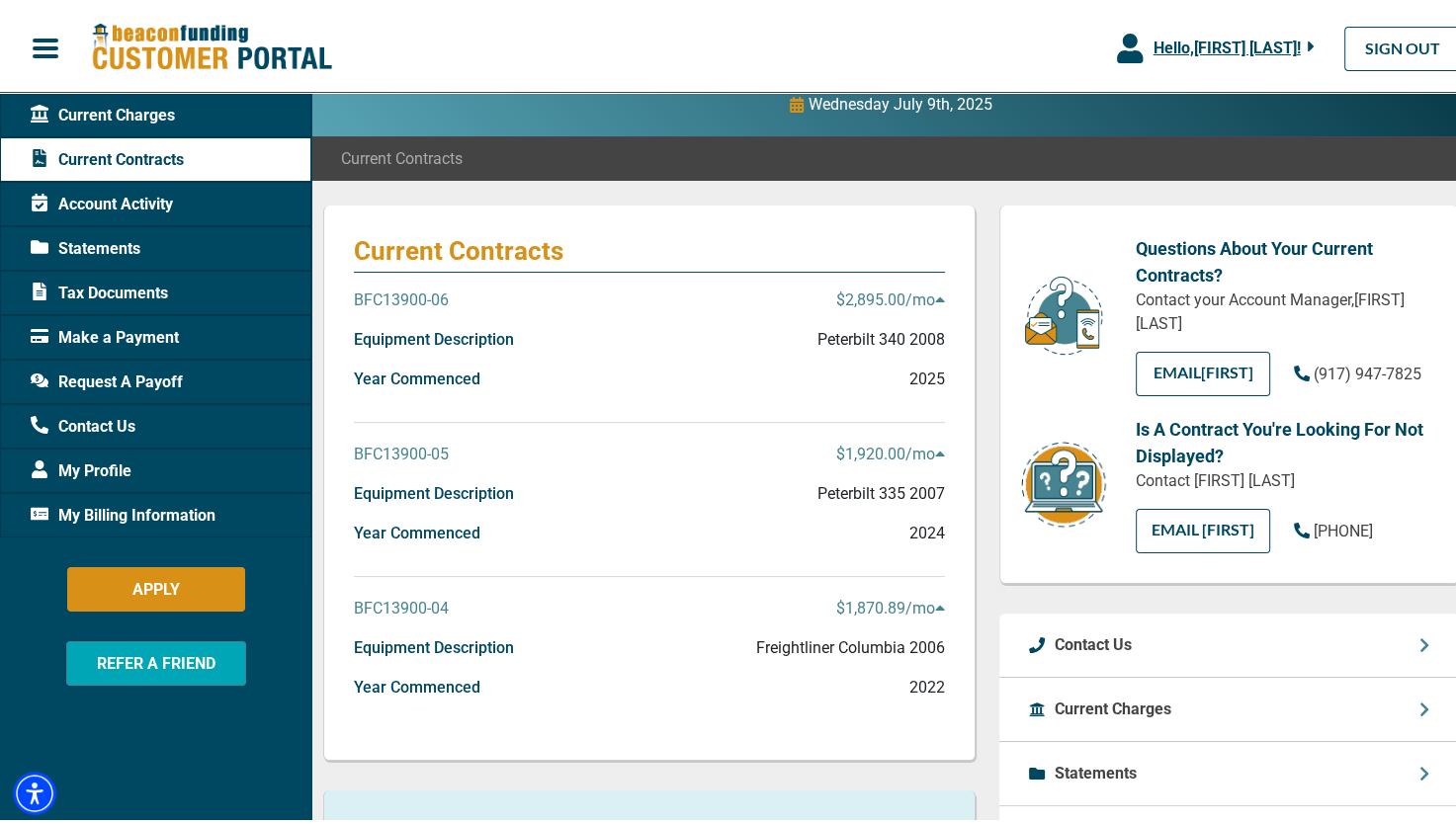 scroll, scrollTop: 117, scrollLeft: 0, axis: vertical 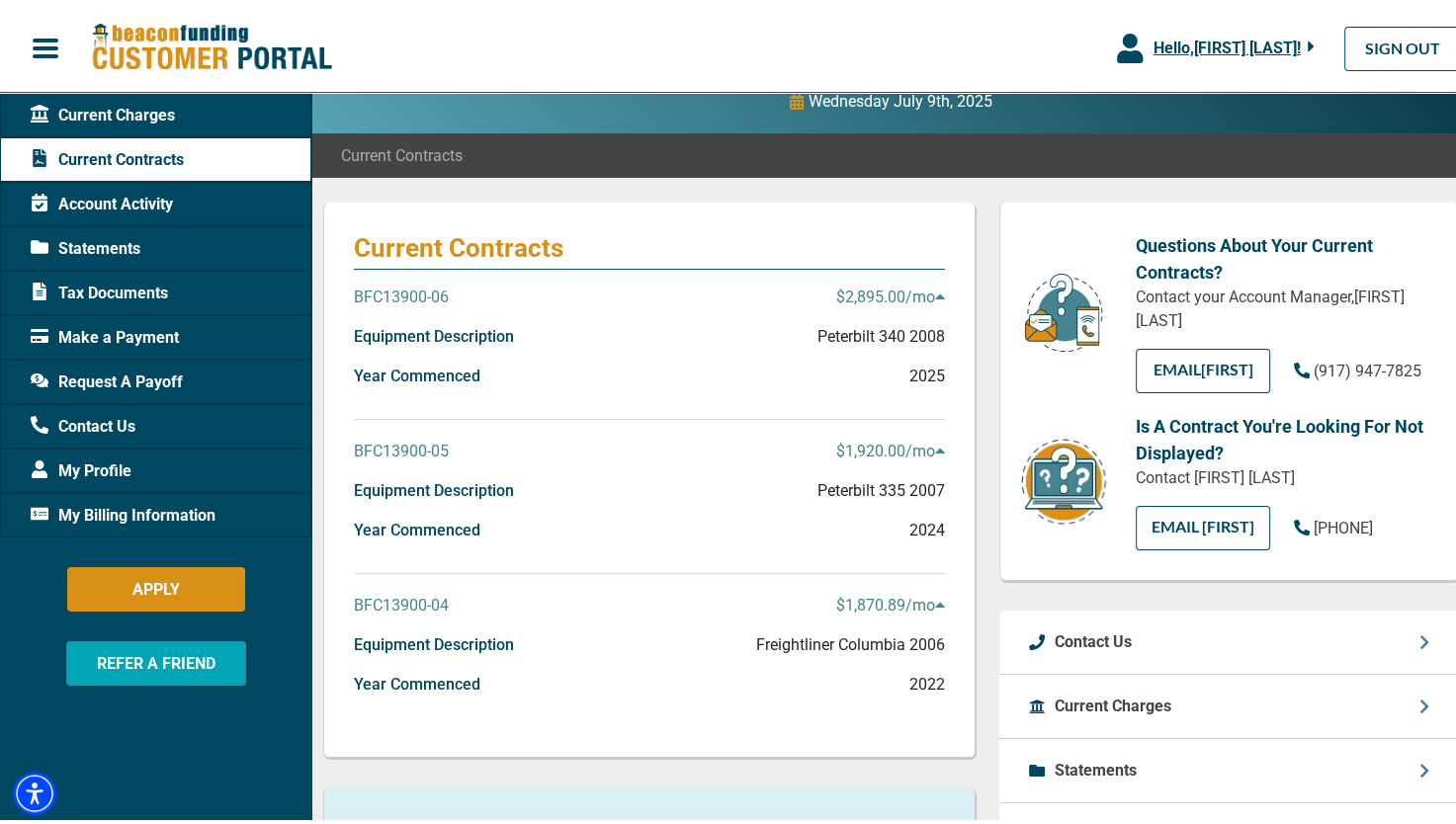 click on "Equipment Description
Peterbilt 335 2007" at bounding box center [649, 341] 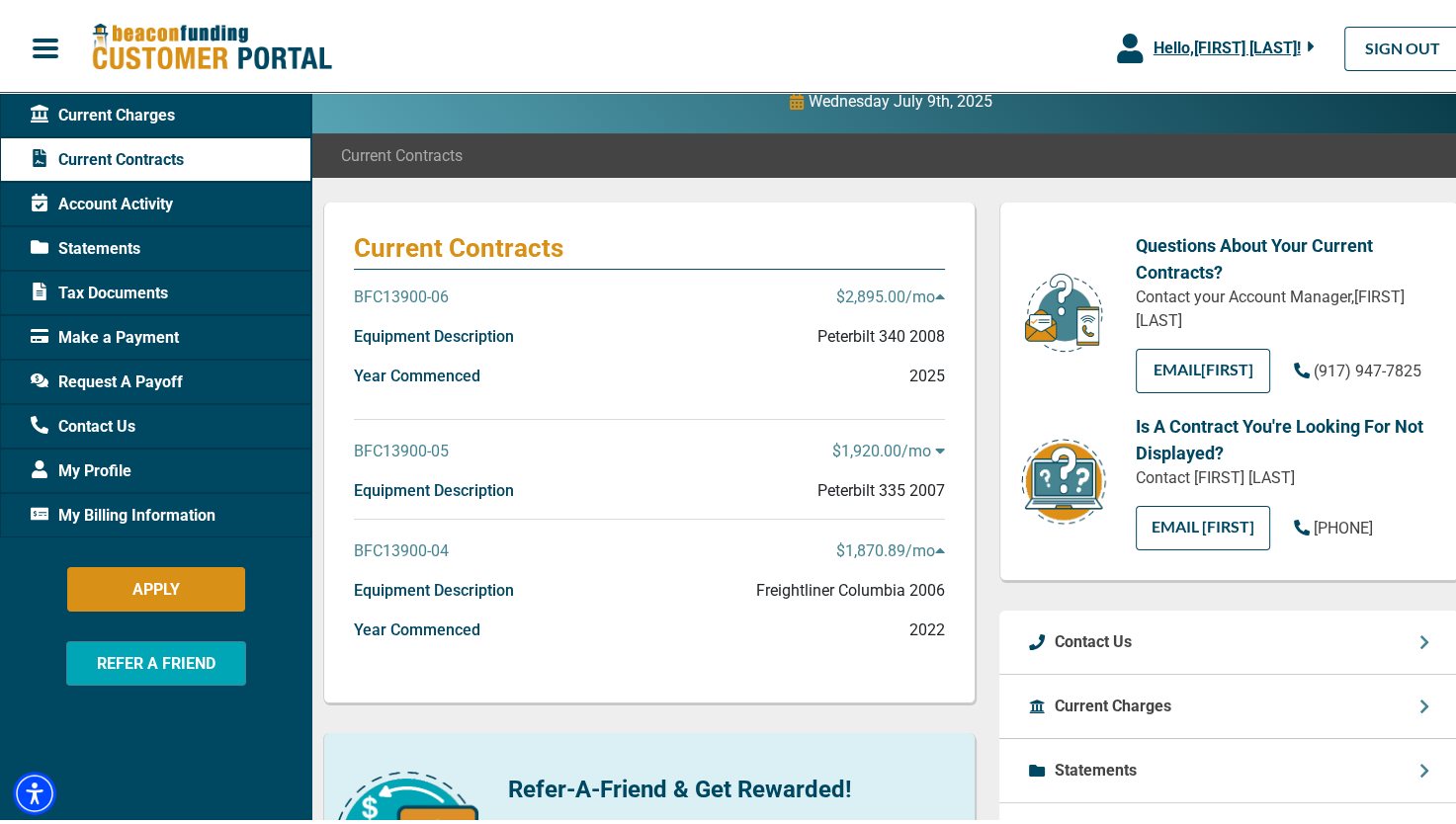 click on "Equipment Description
Peterbilt 335 2007" at bounding box center [649, 495] 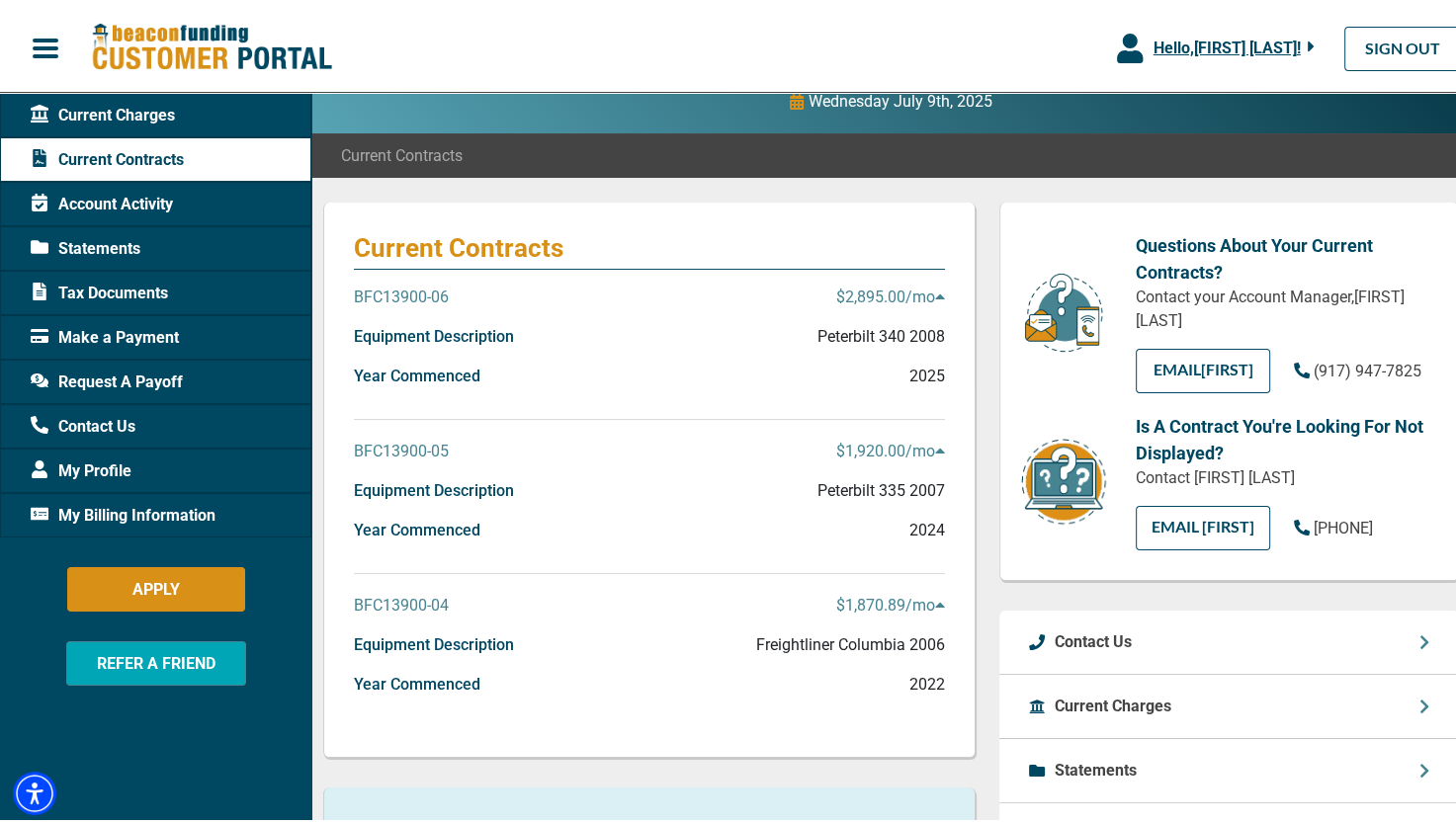 click on "BFC13900-05" at bounding box center [401, 293] 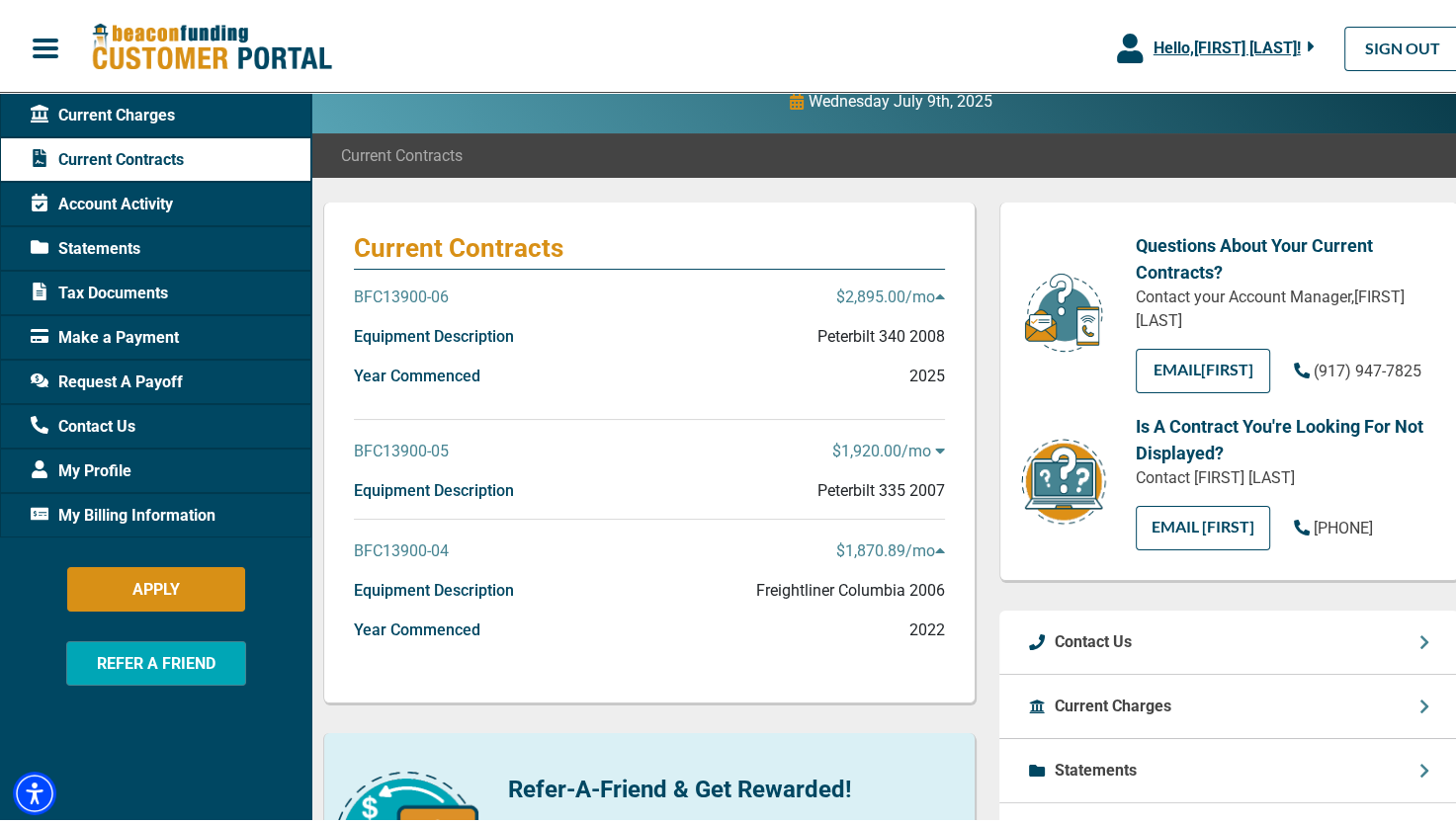 click on "BFC13900-05" at bounding box center [401, 448] 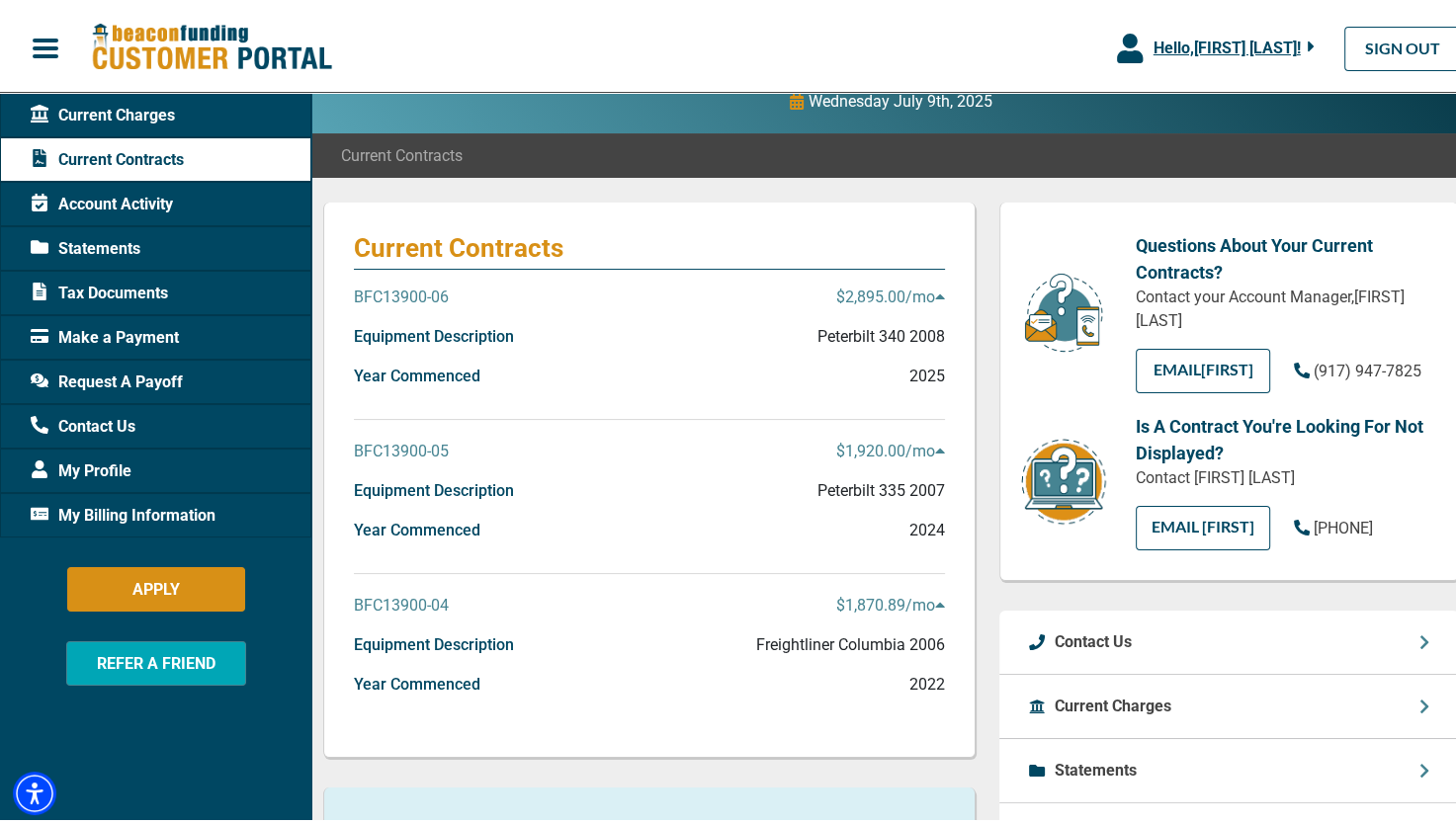 scroll, scrollTop: 0, scrollLeft: 0, axis: both 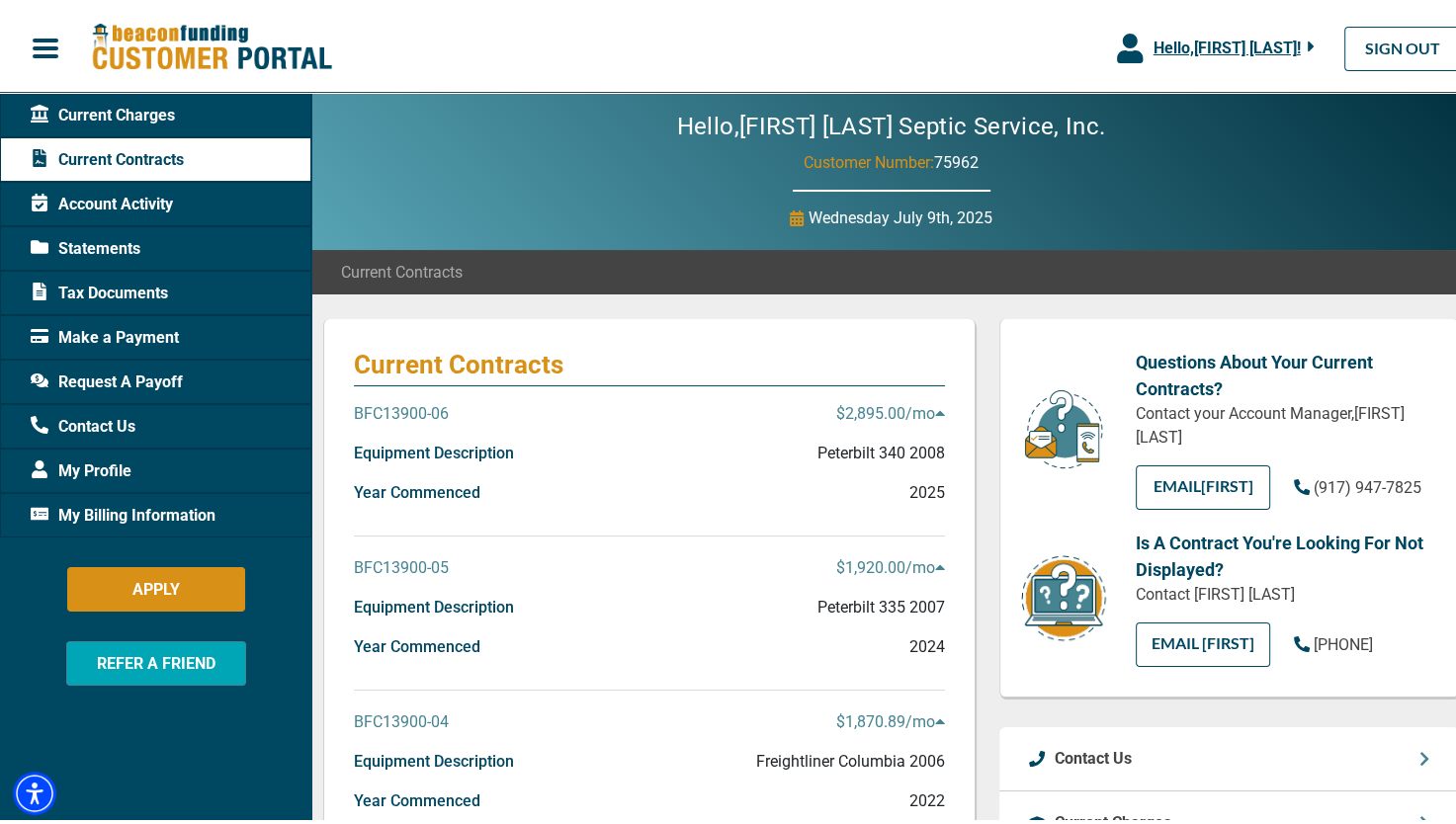 click on "Make a Payment" at bounding box center [105, 334] 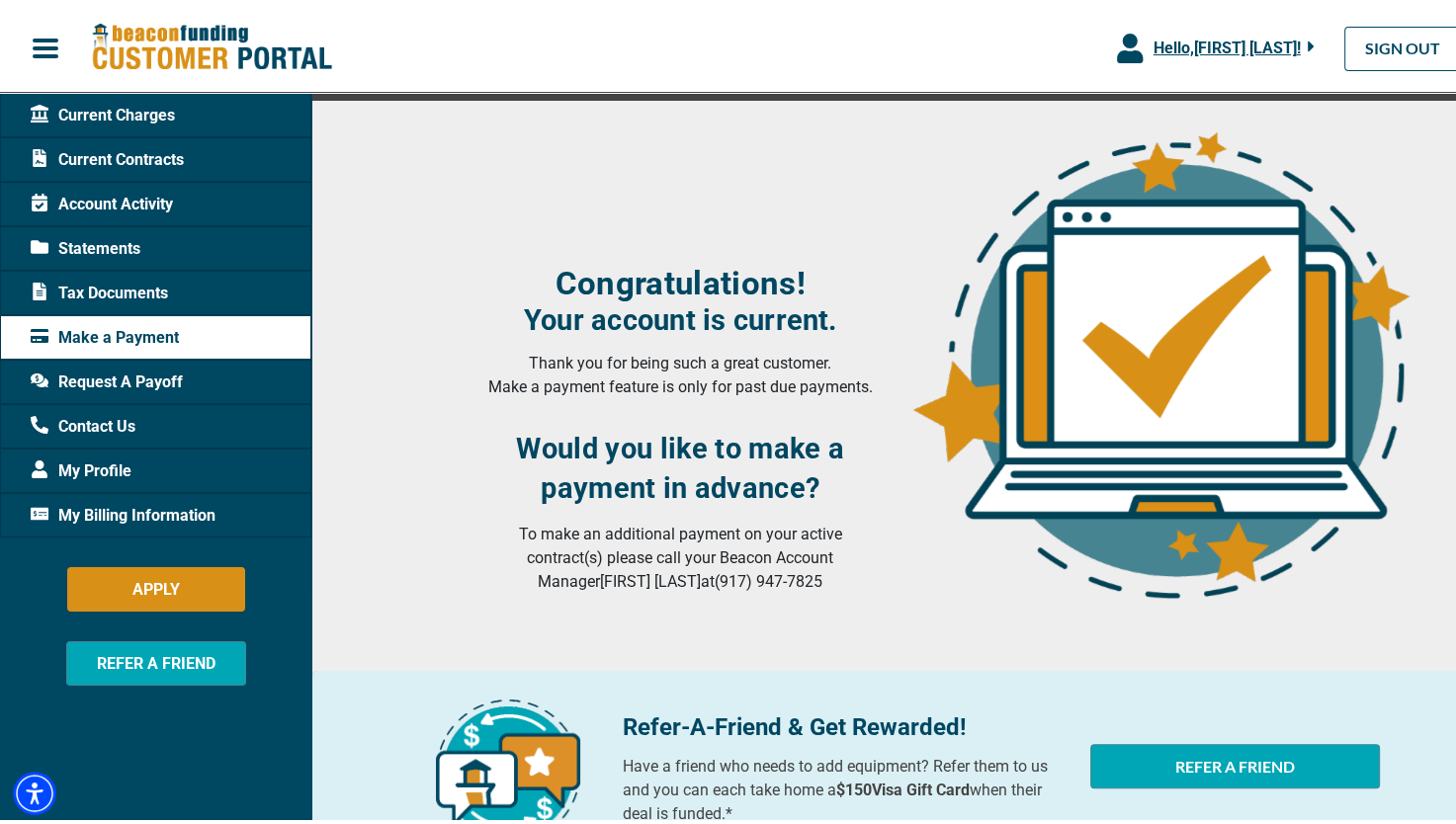 scroll, scrollTop: 198, scrollLeft: 0, axis: vertical 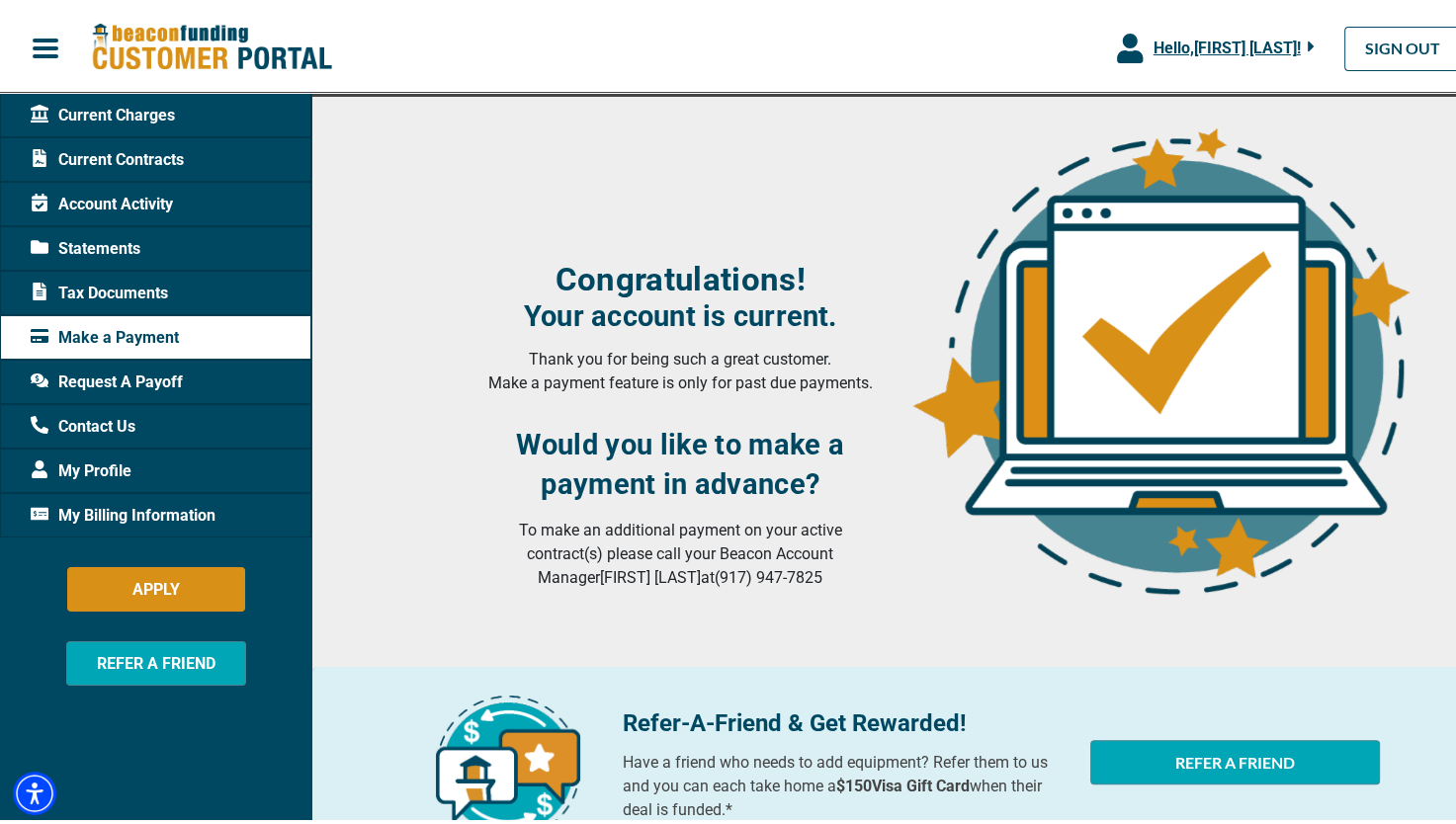click on "Current Contracts" at bounding box center (107, 156) 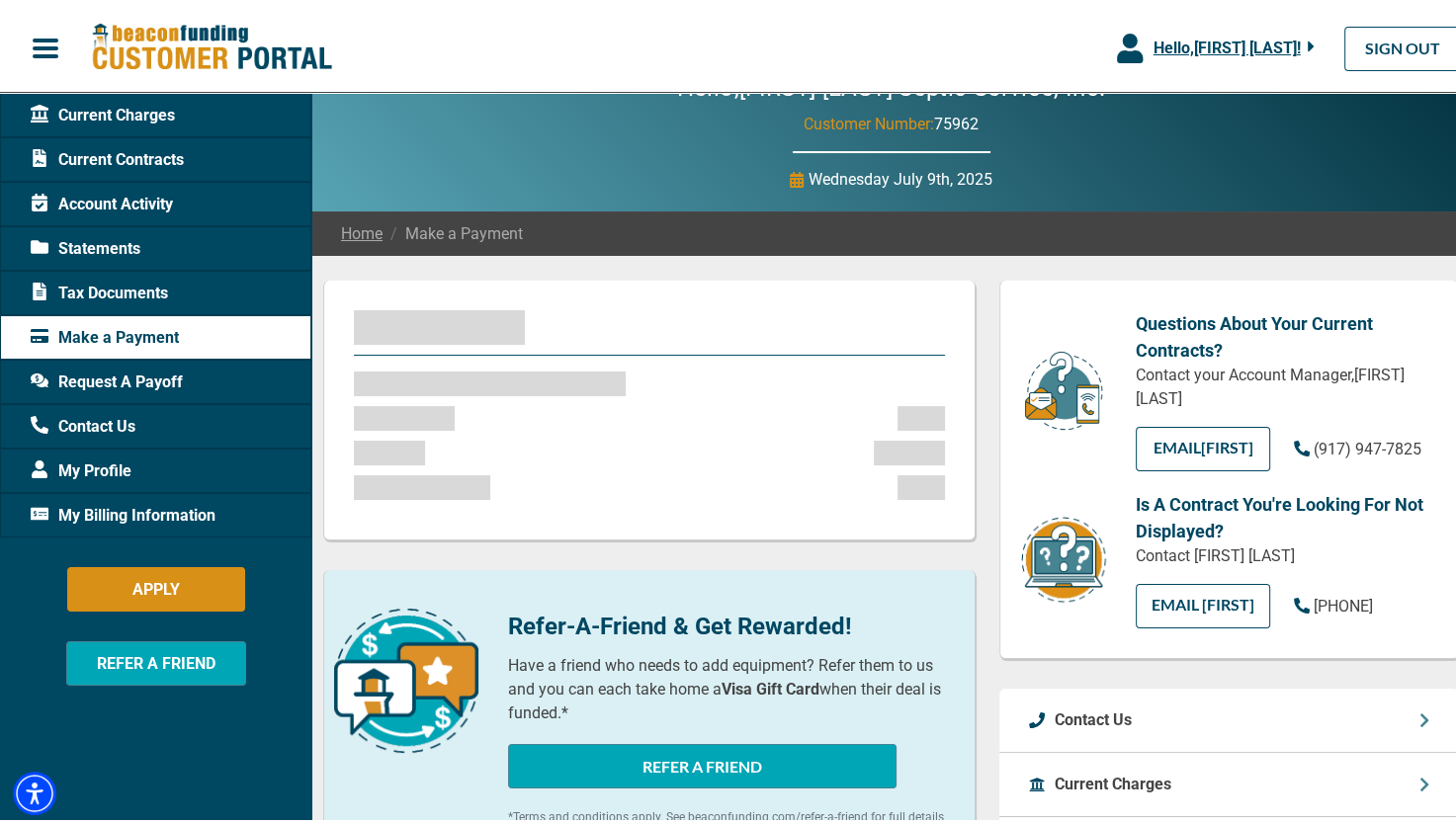 scroll, scrollTop: 0, scrollLeft: 0, axis: both 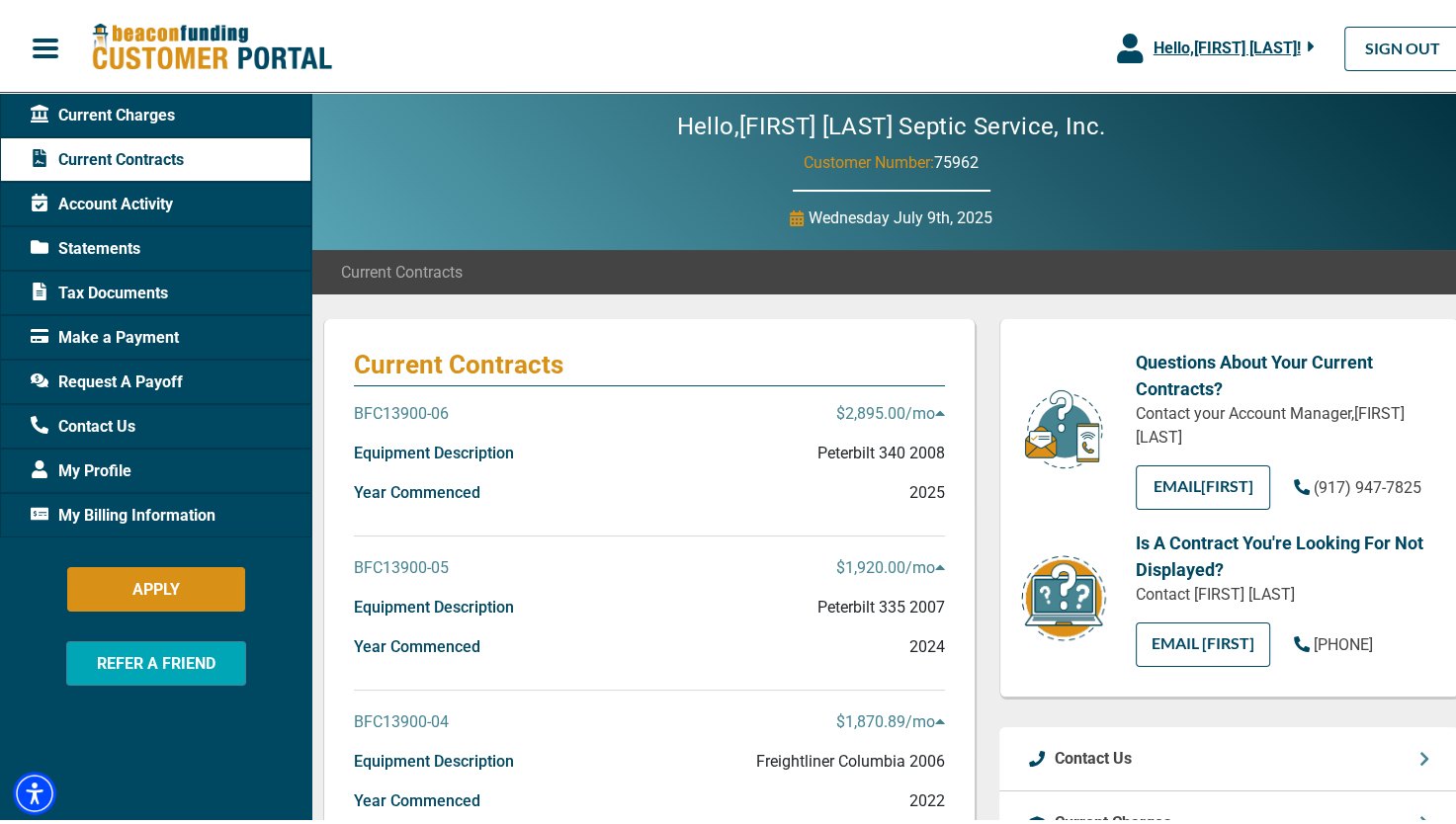 click on "Make a Payment" at bounding box center (105, 334) 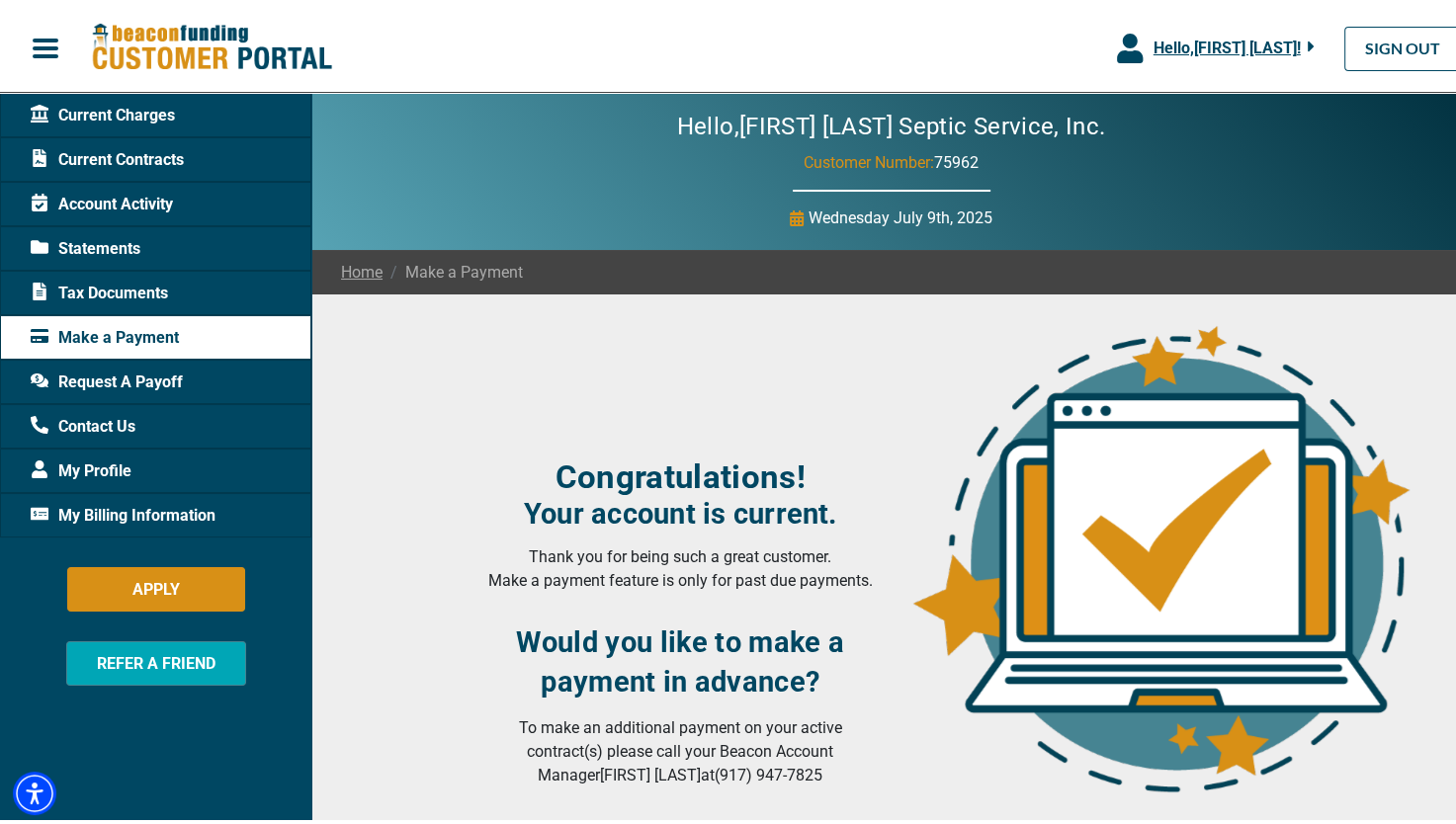 click on "Contact Us" at bounding box center [155, 422] 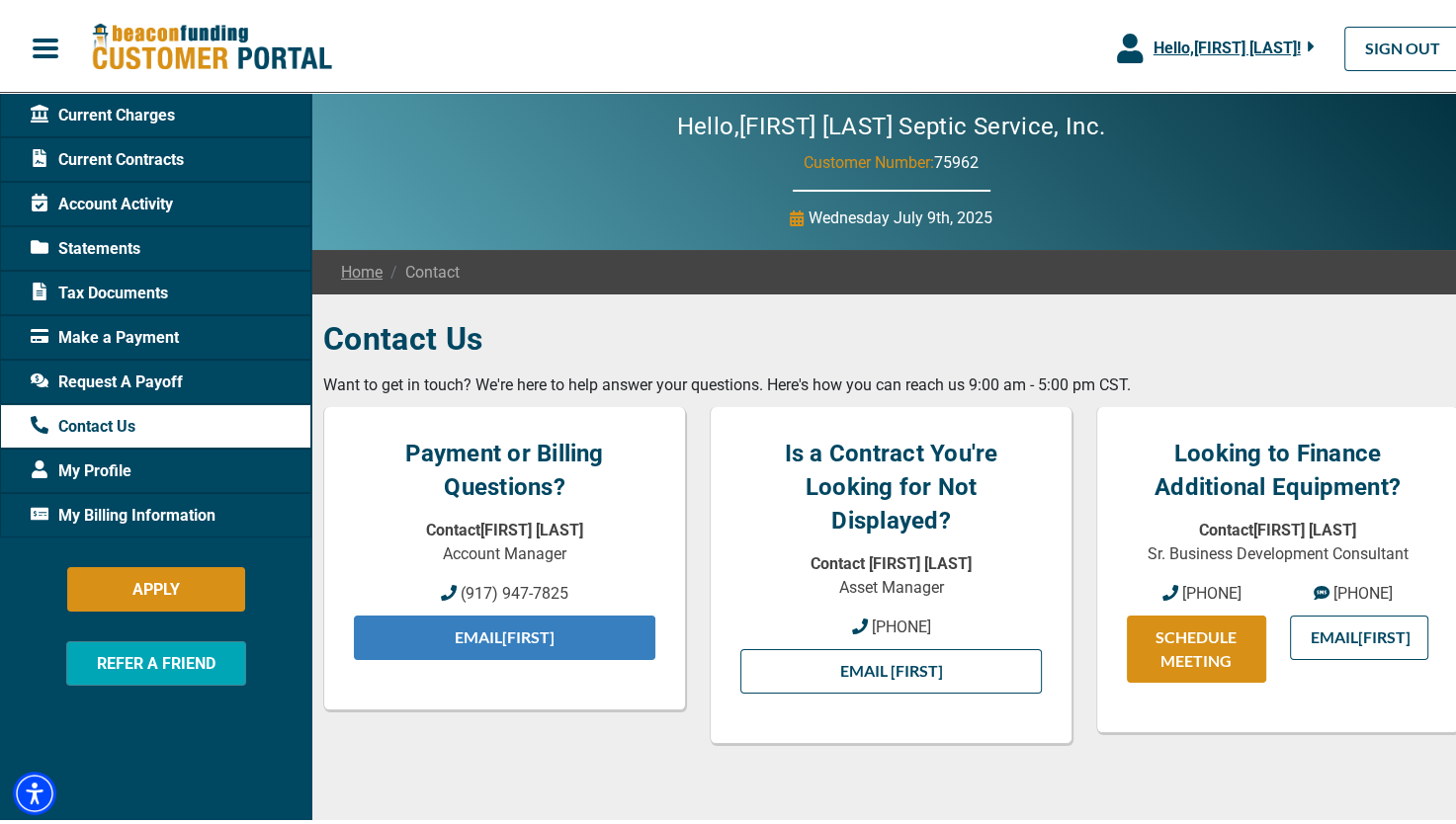 click on "Email  [FIRST]" at bounding box center (504, 633) 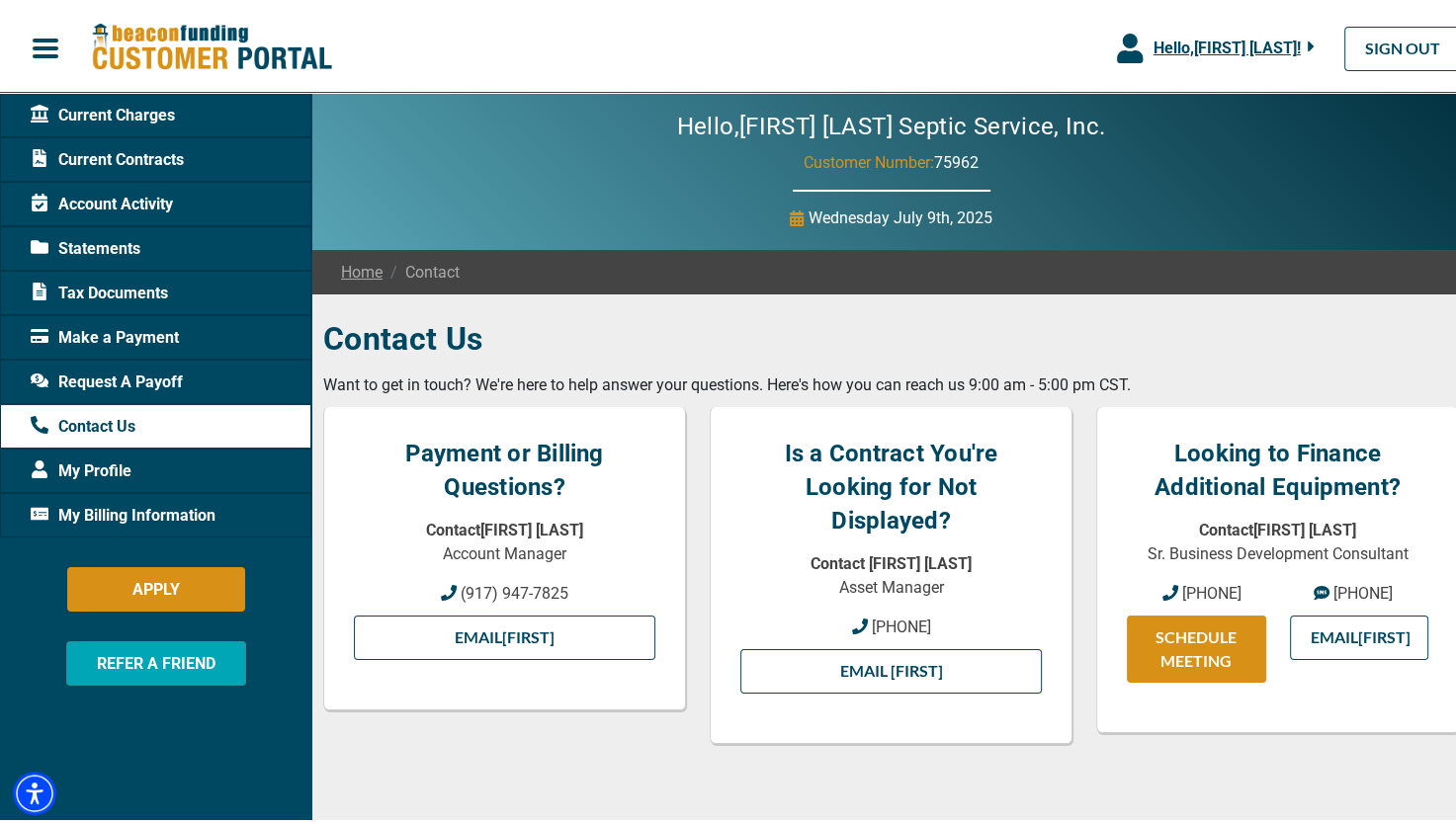 click on "Hello,  [FIRST] Septic Service, Inc. Customer Number:  [NUMBER]
[DAY] [MONTH] [DAY], [YEAR]" at bounding box center [891, 167] 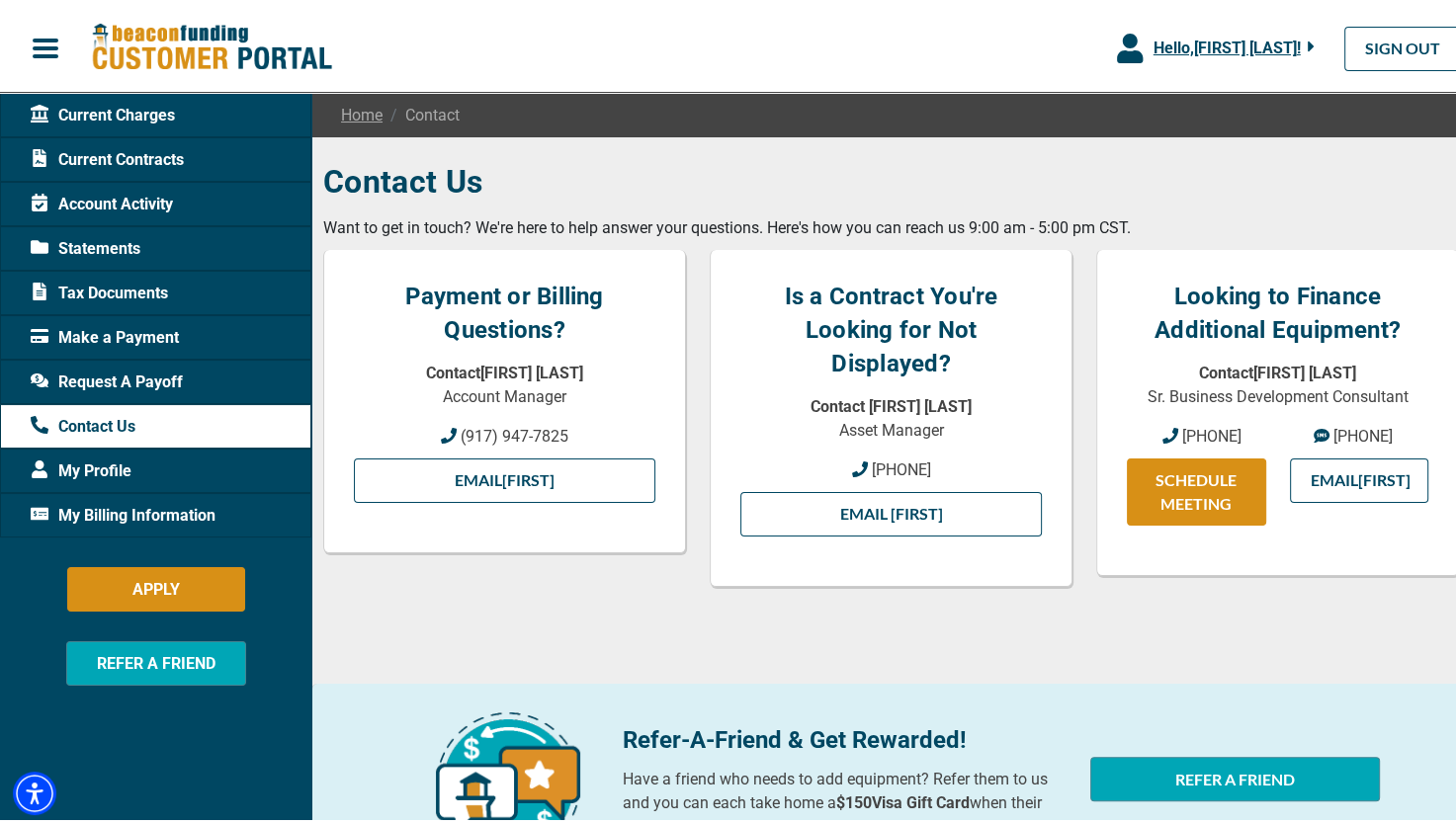 scroll, scrollTop: 170, scrollLeft: 0, axis: vertical 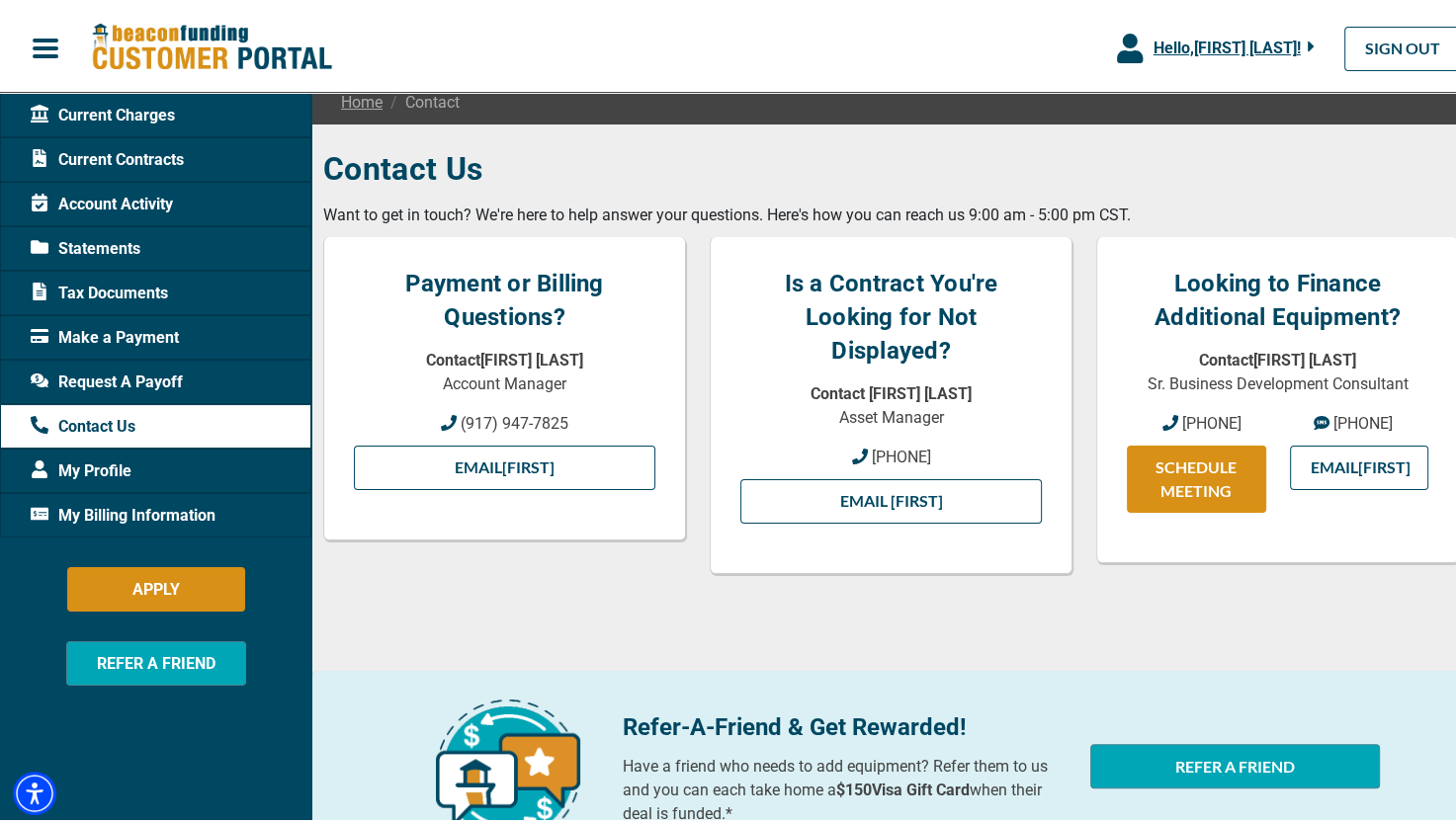 click on "Current Contracts" at bounding box center (107, 156) 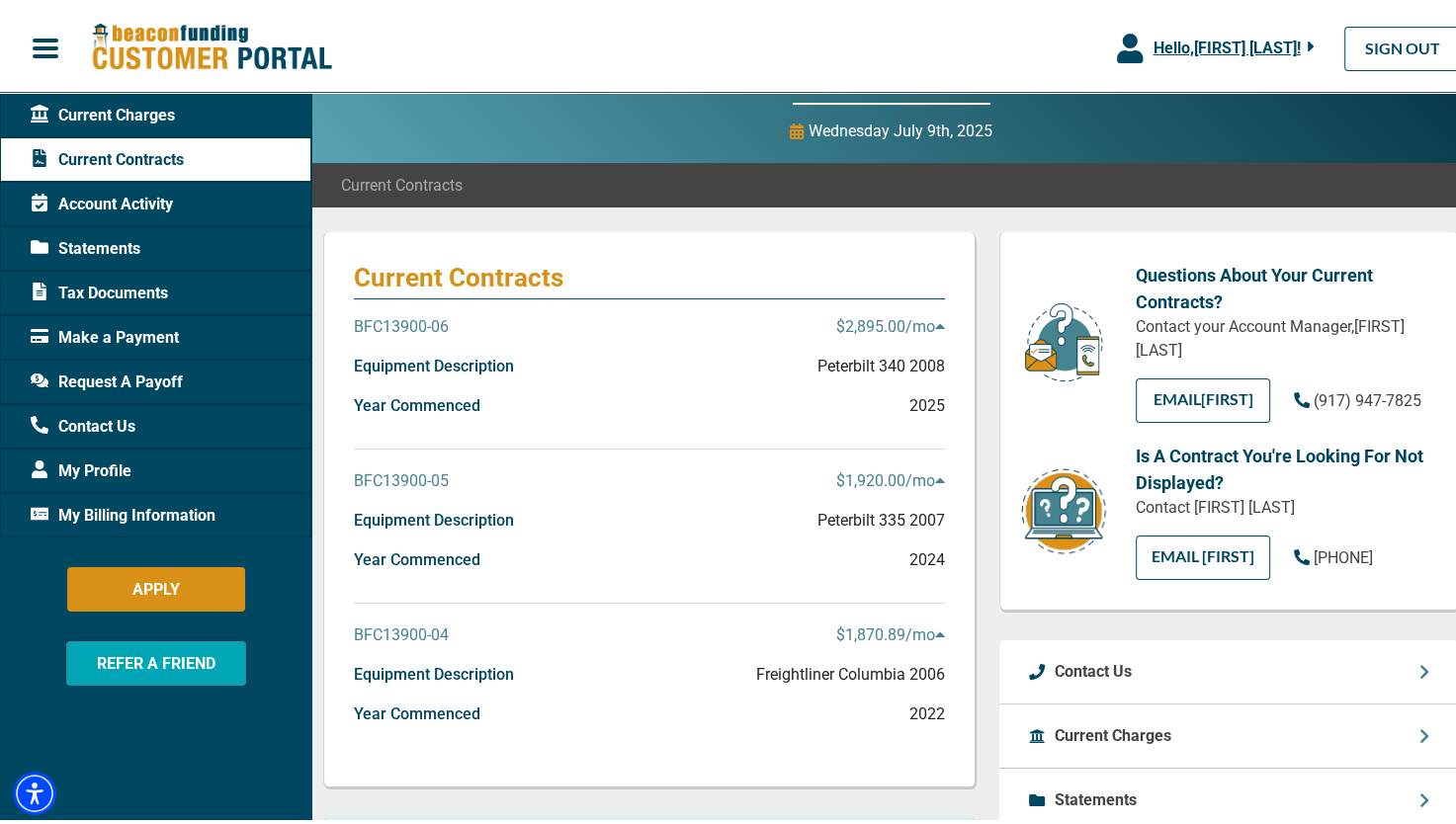 scroll, scrollTop: 130, scrollLeft: 0, axis: vertical 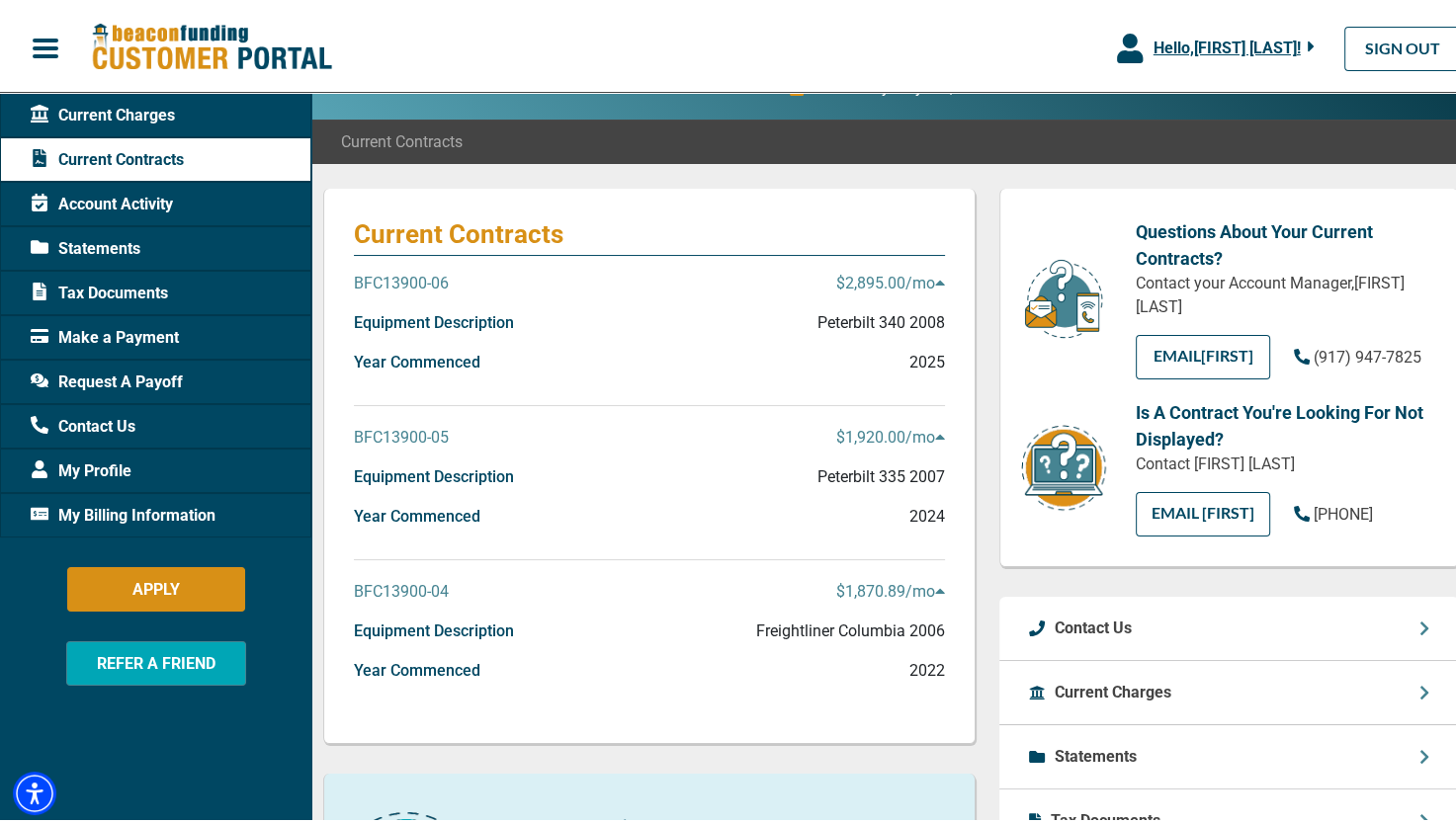 click on "Current Charges" at bounding box center [103, 112] 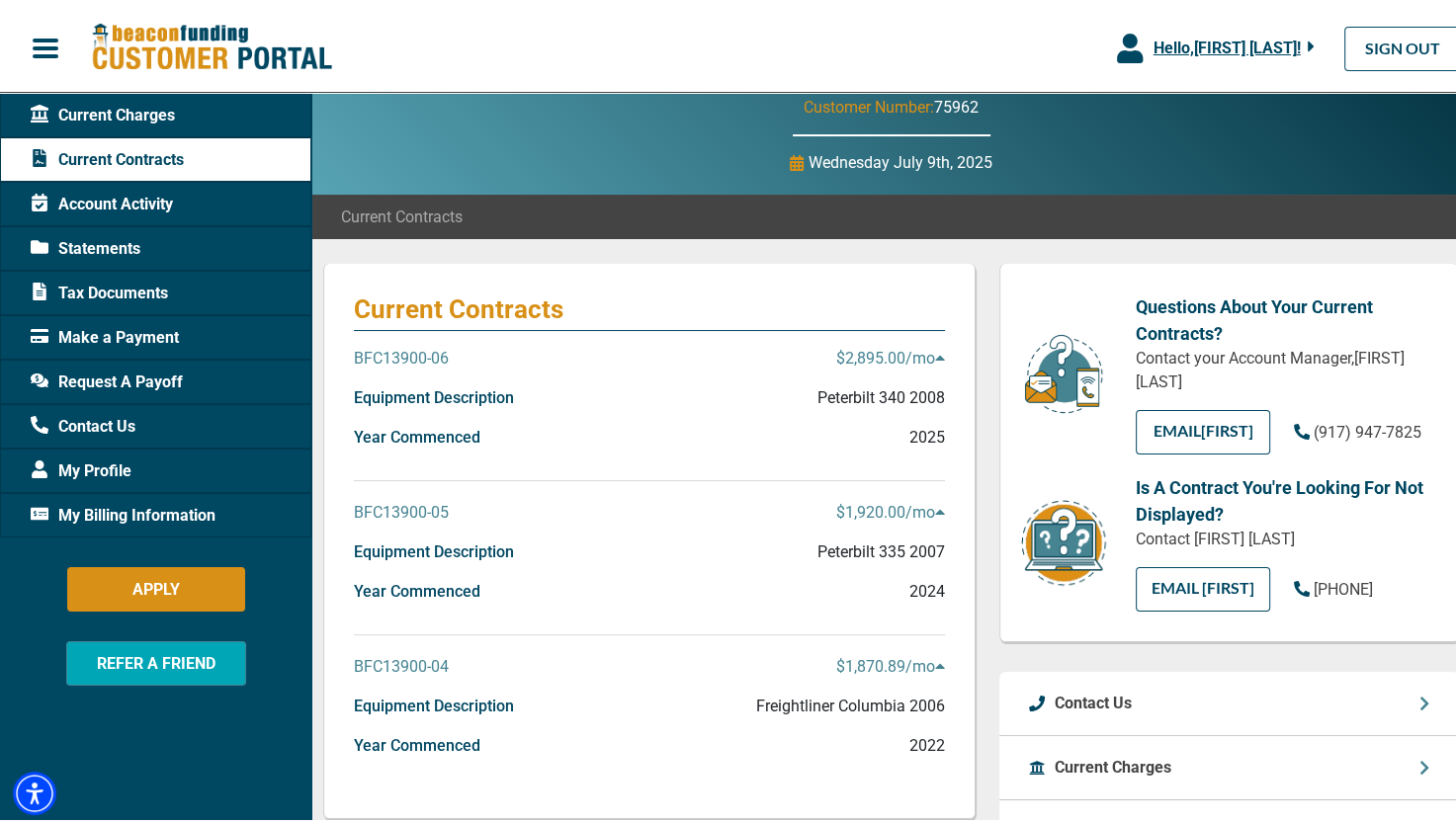 scroll, scrollTop: 0, scrollLeft: 0, axis: both 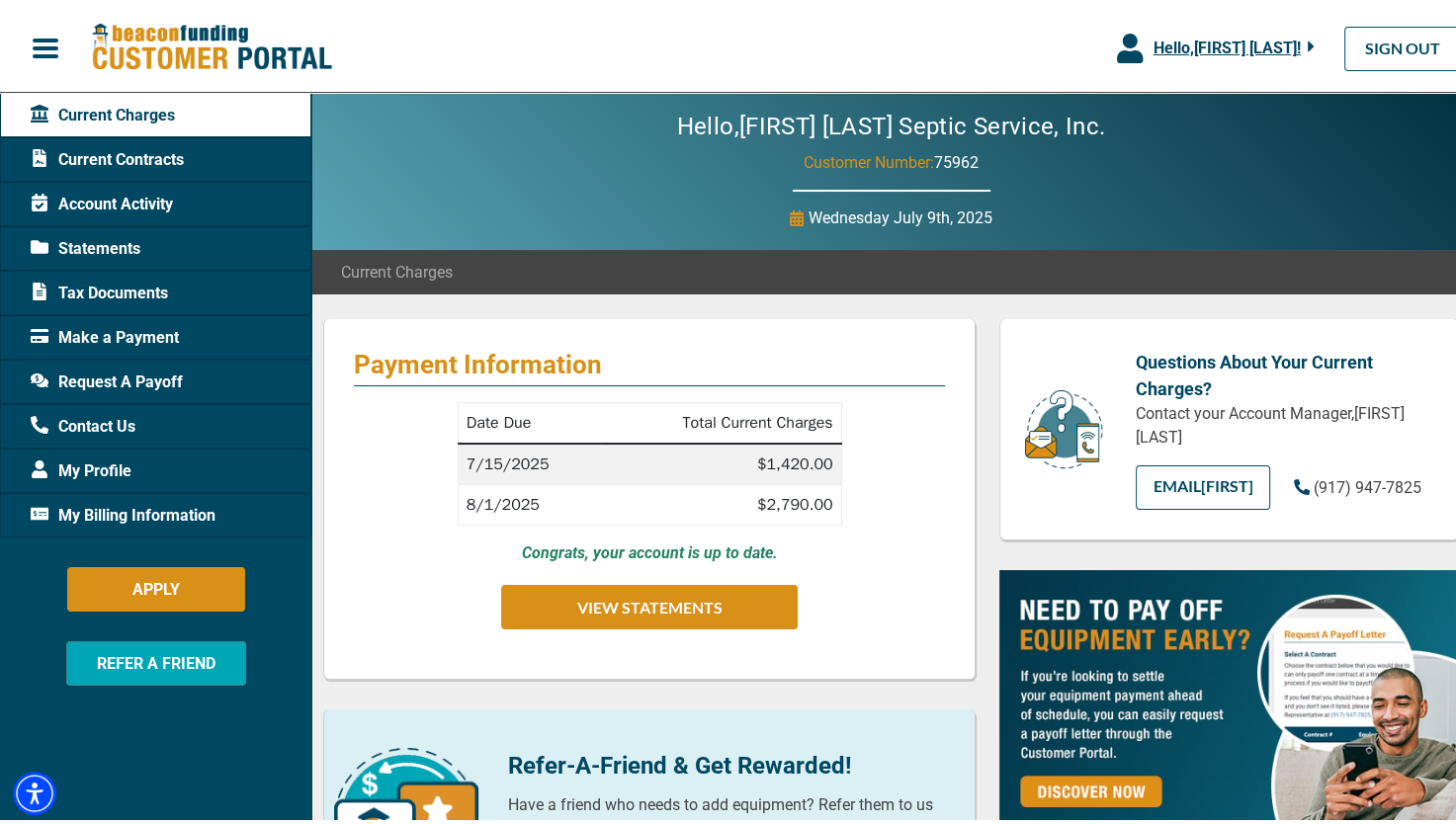 click on "Statements" at bounding box center [85, 245] 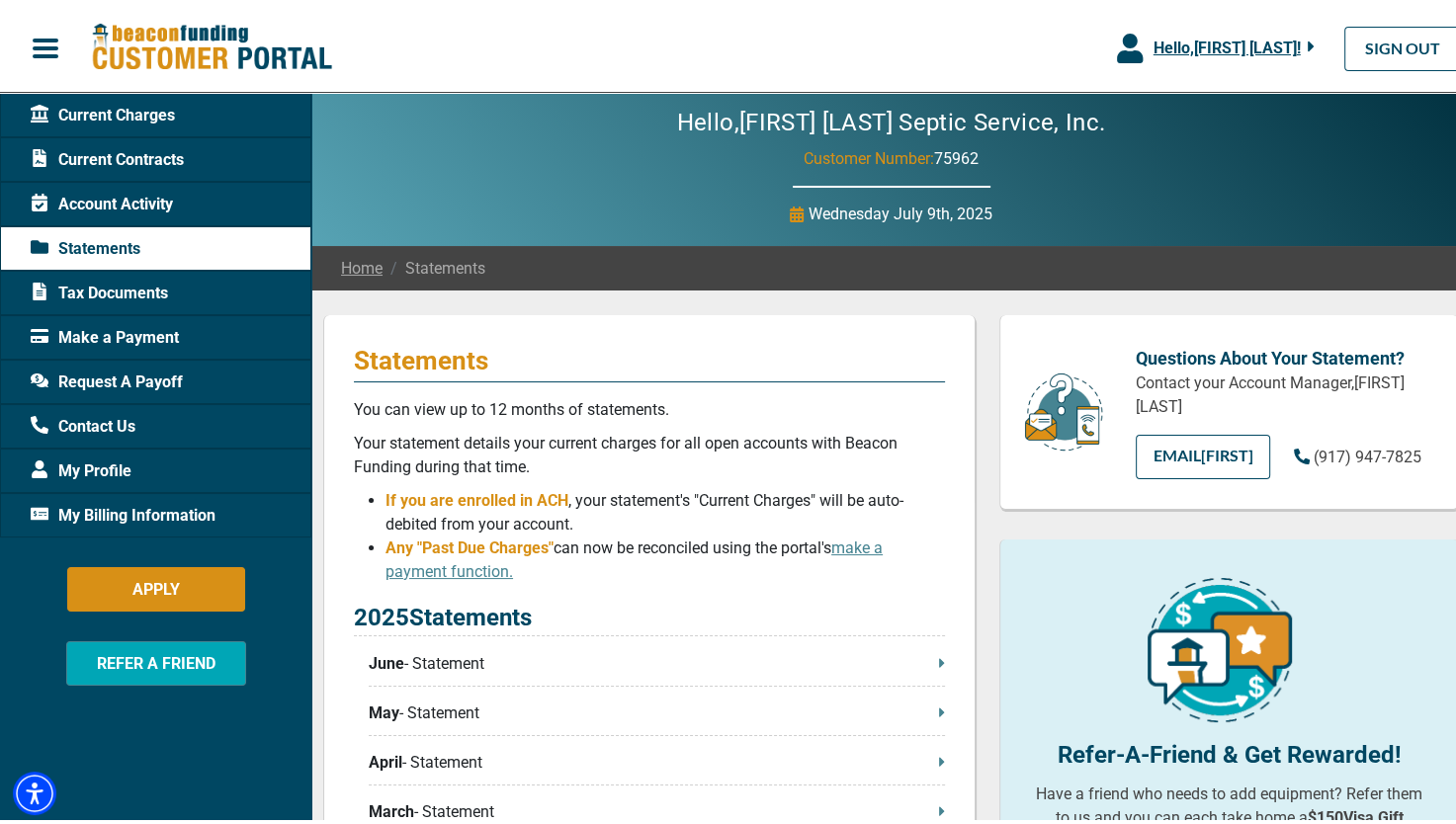 scroll, scrollTop: 3, scrollLeft: 0, axis: vertical 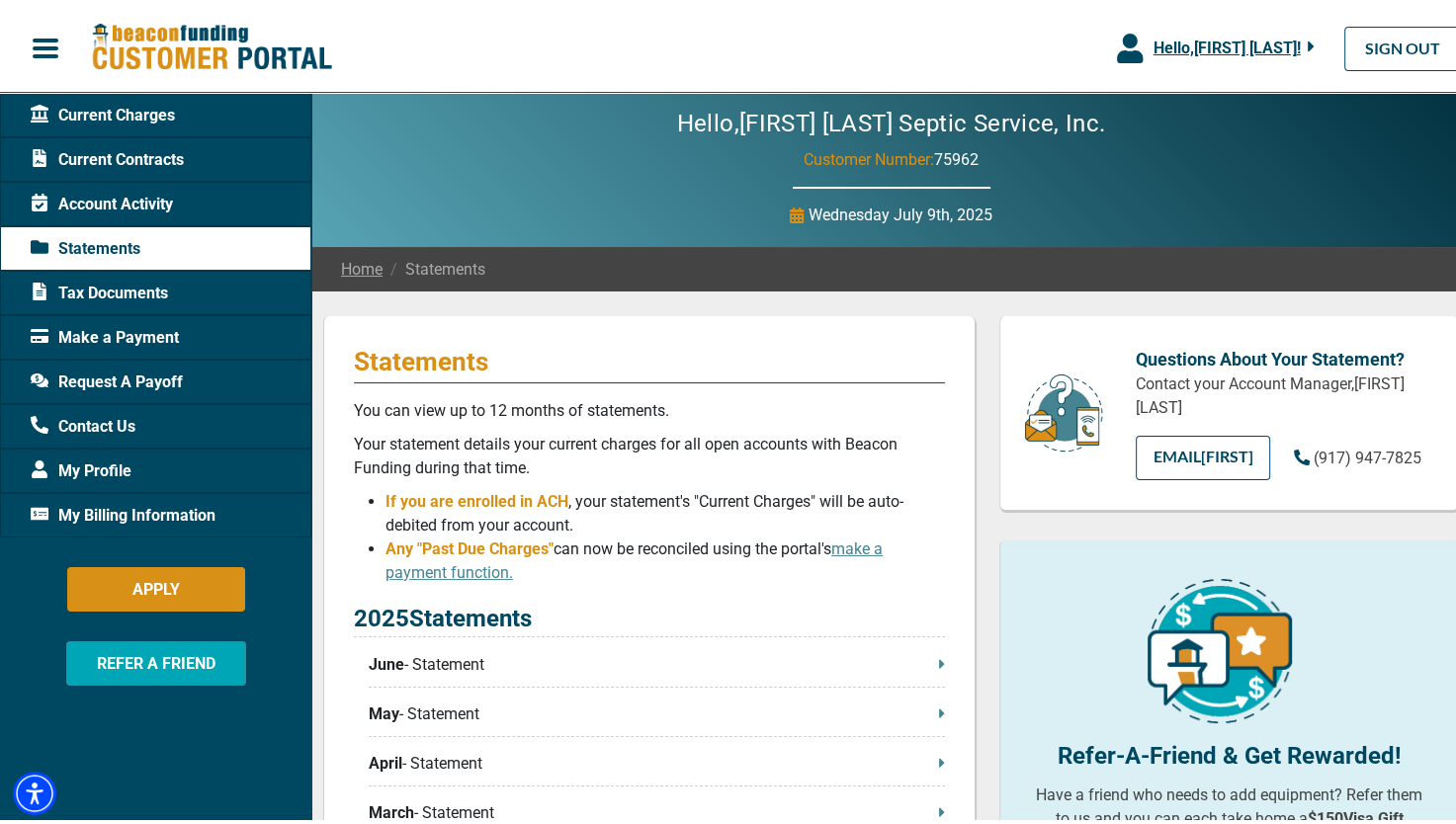 click on "Account Activity" at bounding box center (102, 201) 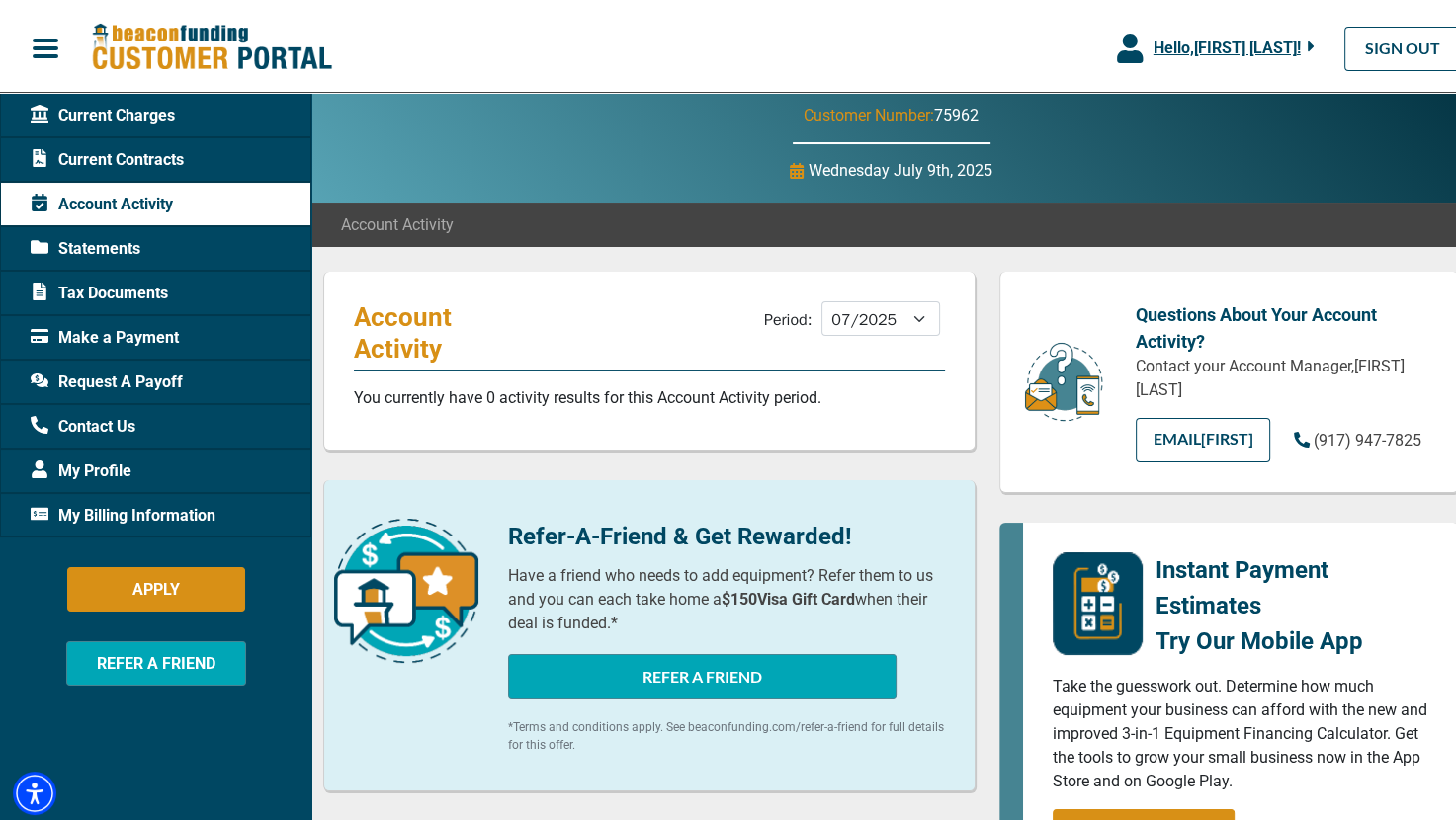 scroll, scrollTop: 0, scrollLeft: 0, axis: both 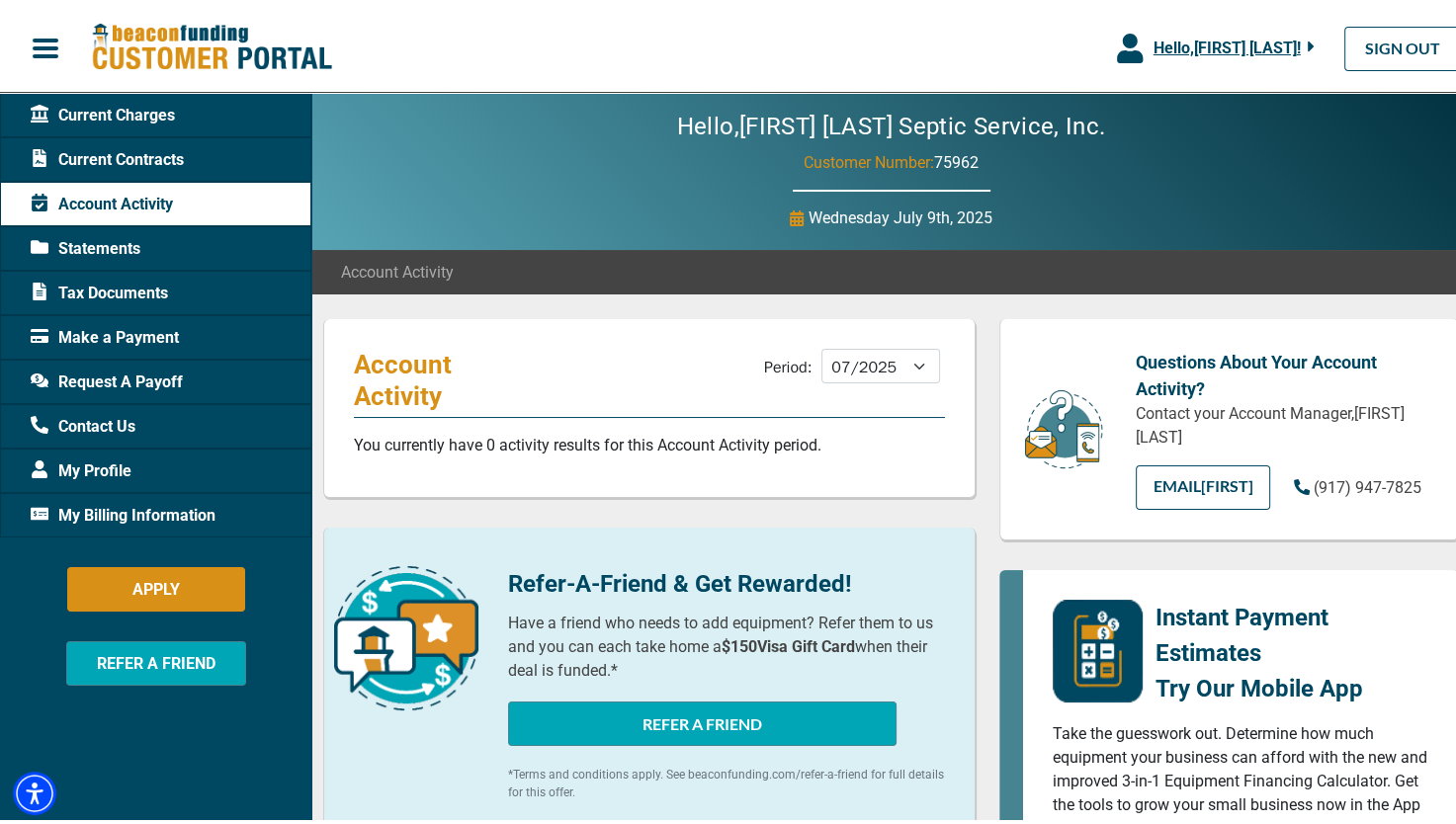 click on "Current Charges" at bounding box center [103, 112] 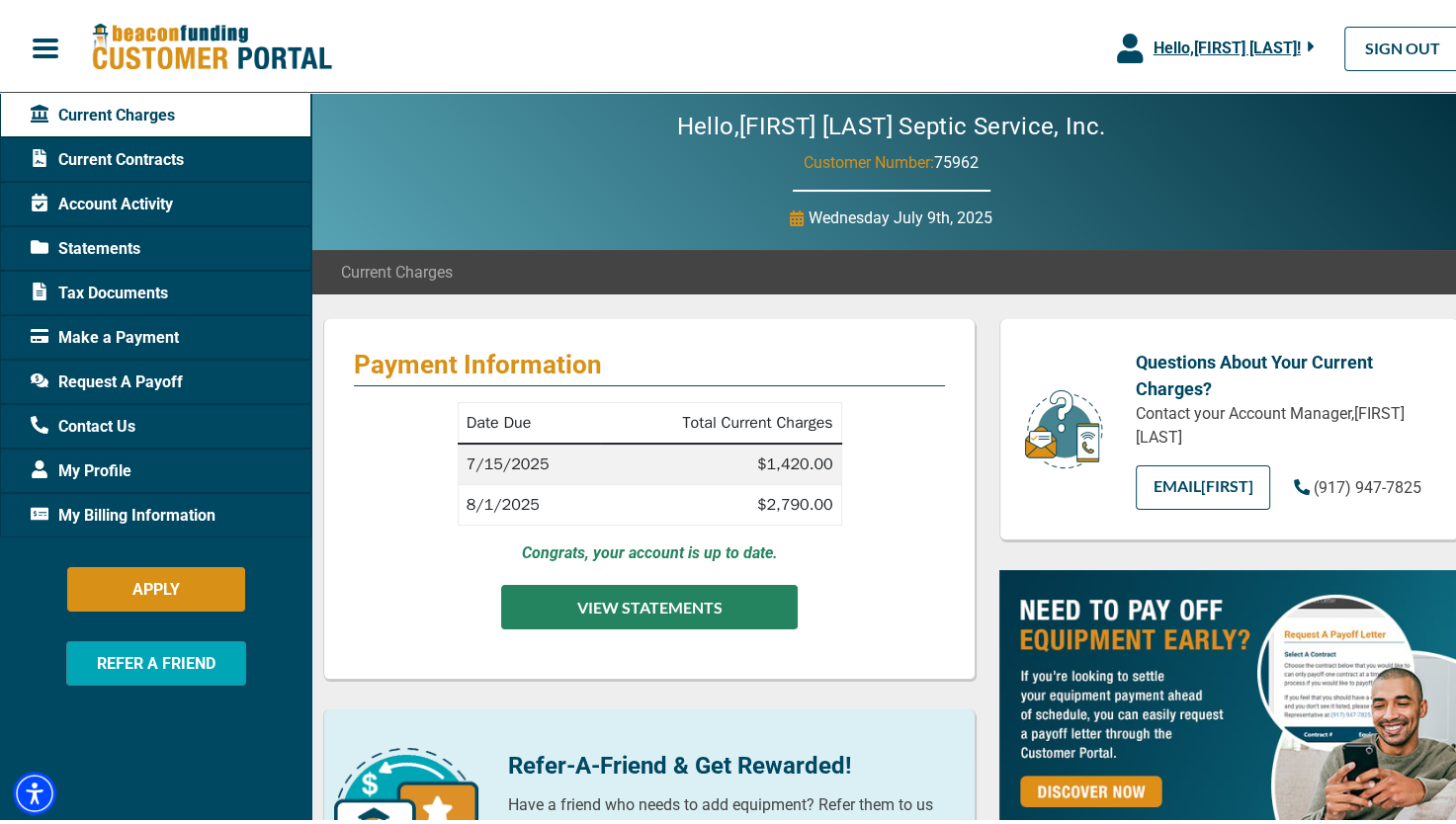 click on "VIEW STATEMENTS" at bounding box center [649, 603] 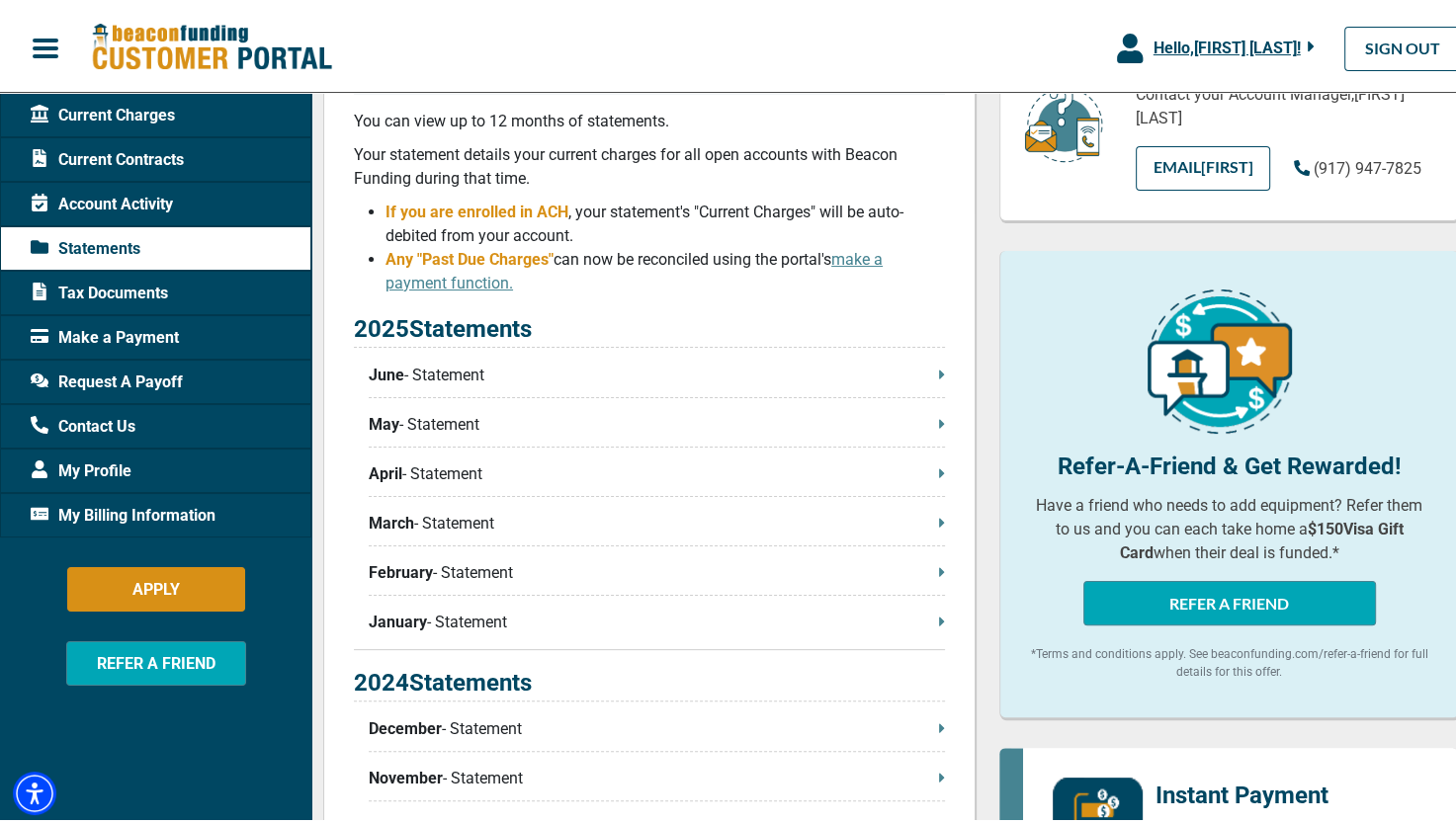 scroll, scrollTop: 294, scrollLeft: 0, axis: vertical 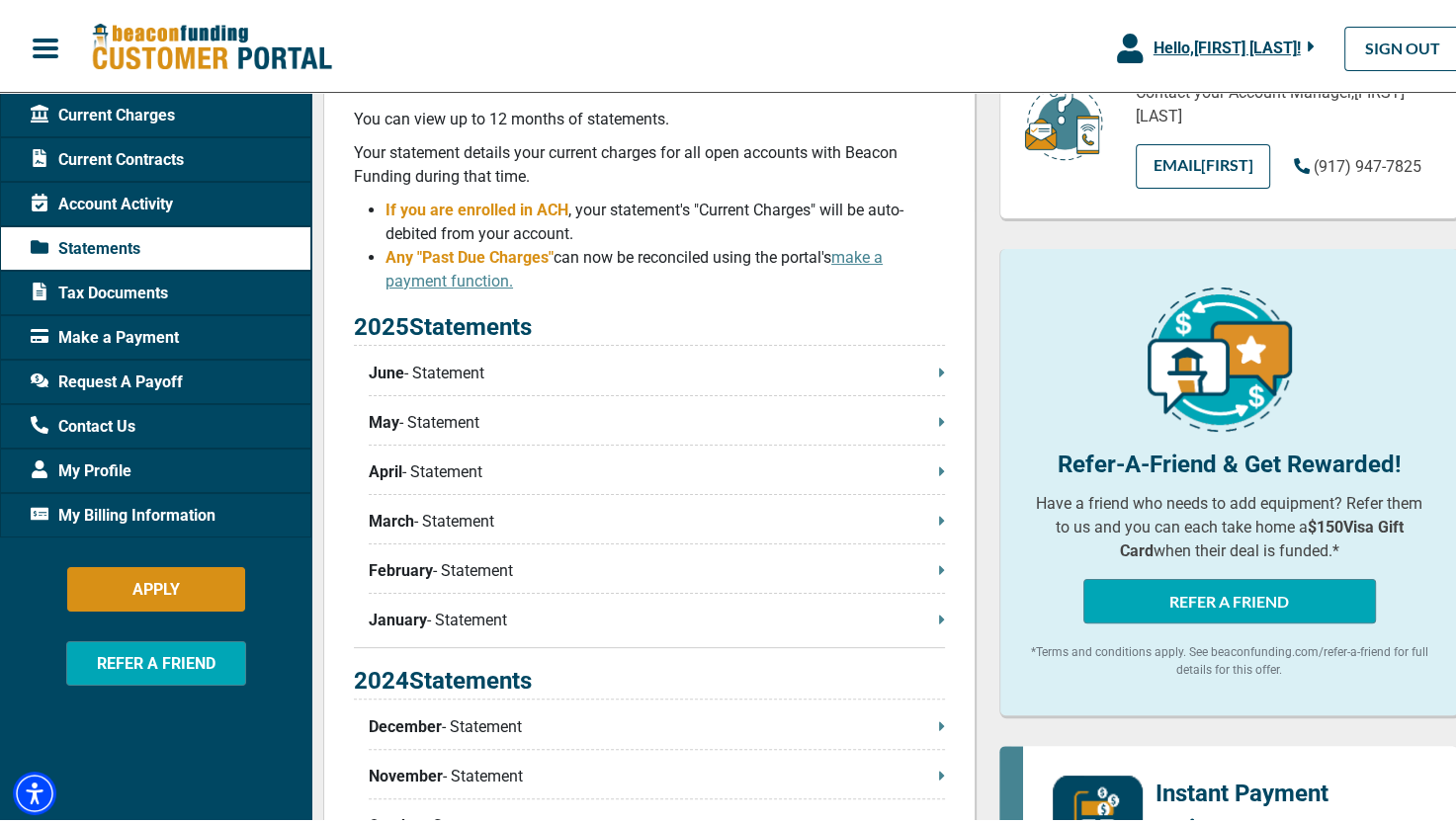 click on "2025  Statements June  - Statement May  - Statement April  - Statement March  - Statement February  - Statement January  - Statement" at bounding box center [649, 474] 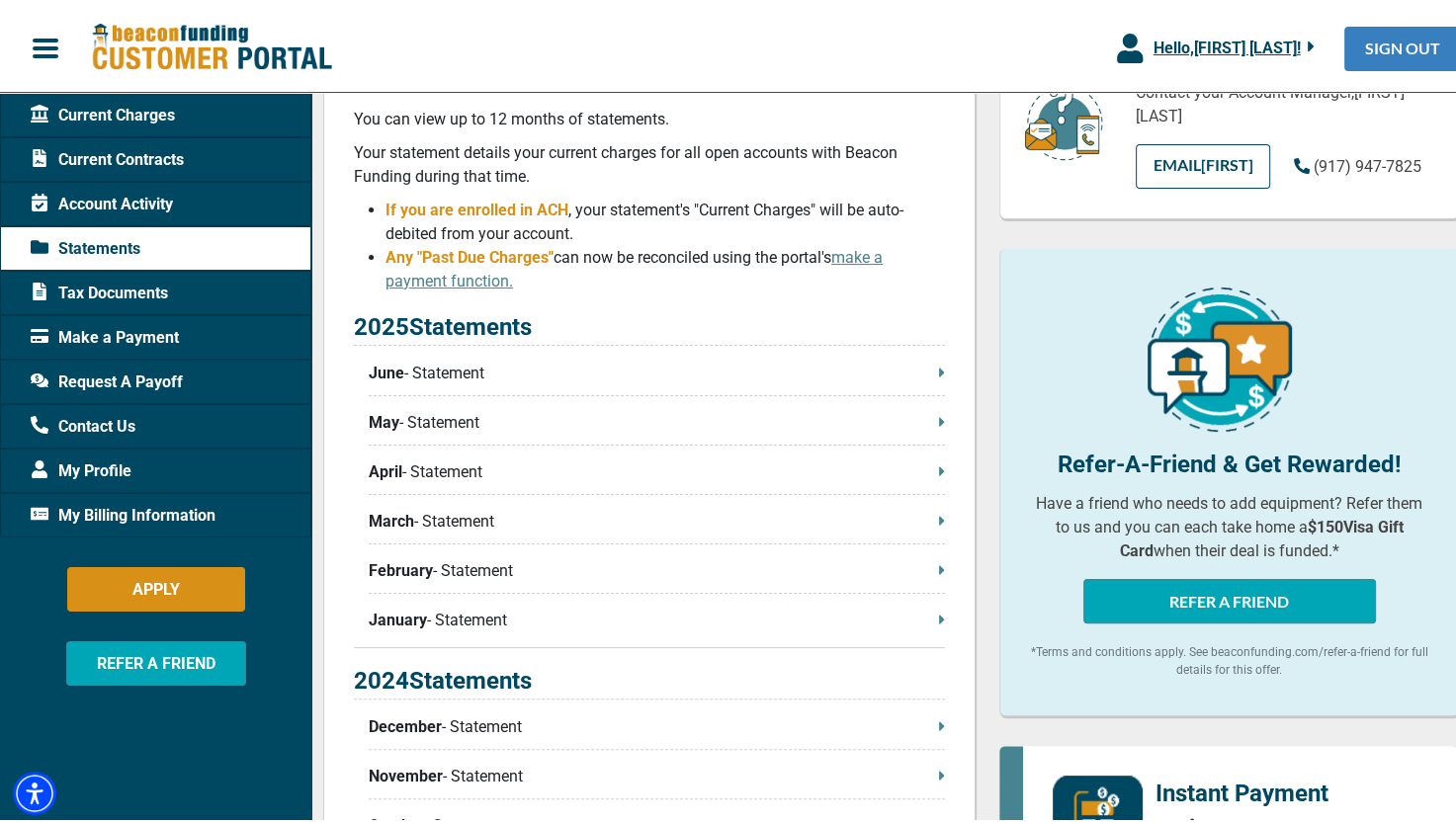 click on "SIGN OUT" at bounding box center [1403, 44] 